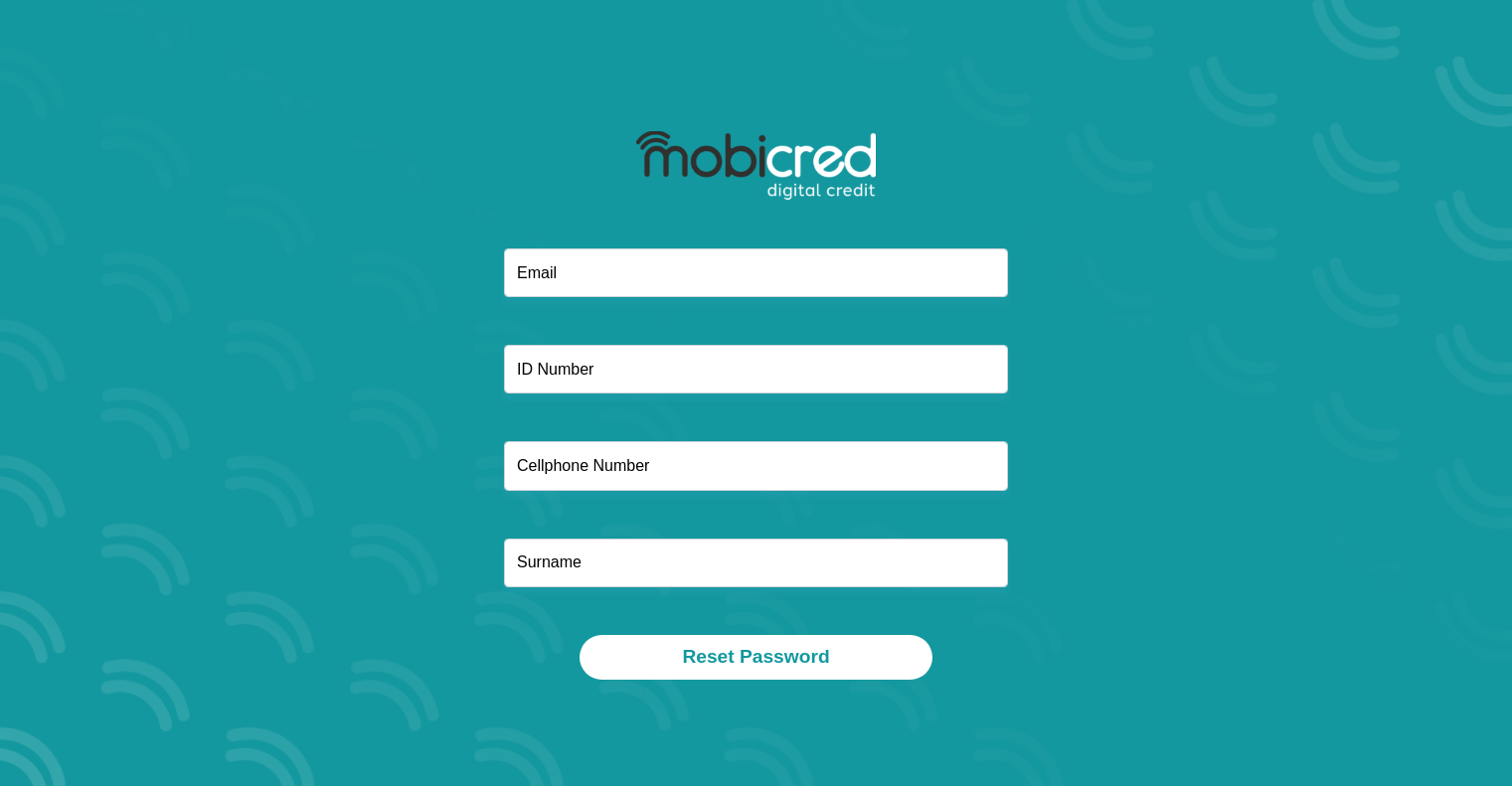 scroll, scrollTop: 0, scrollLeft: 0, axis: both 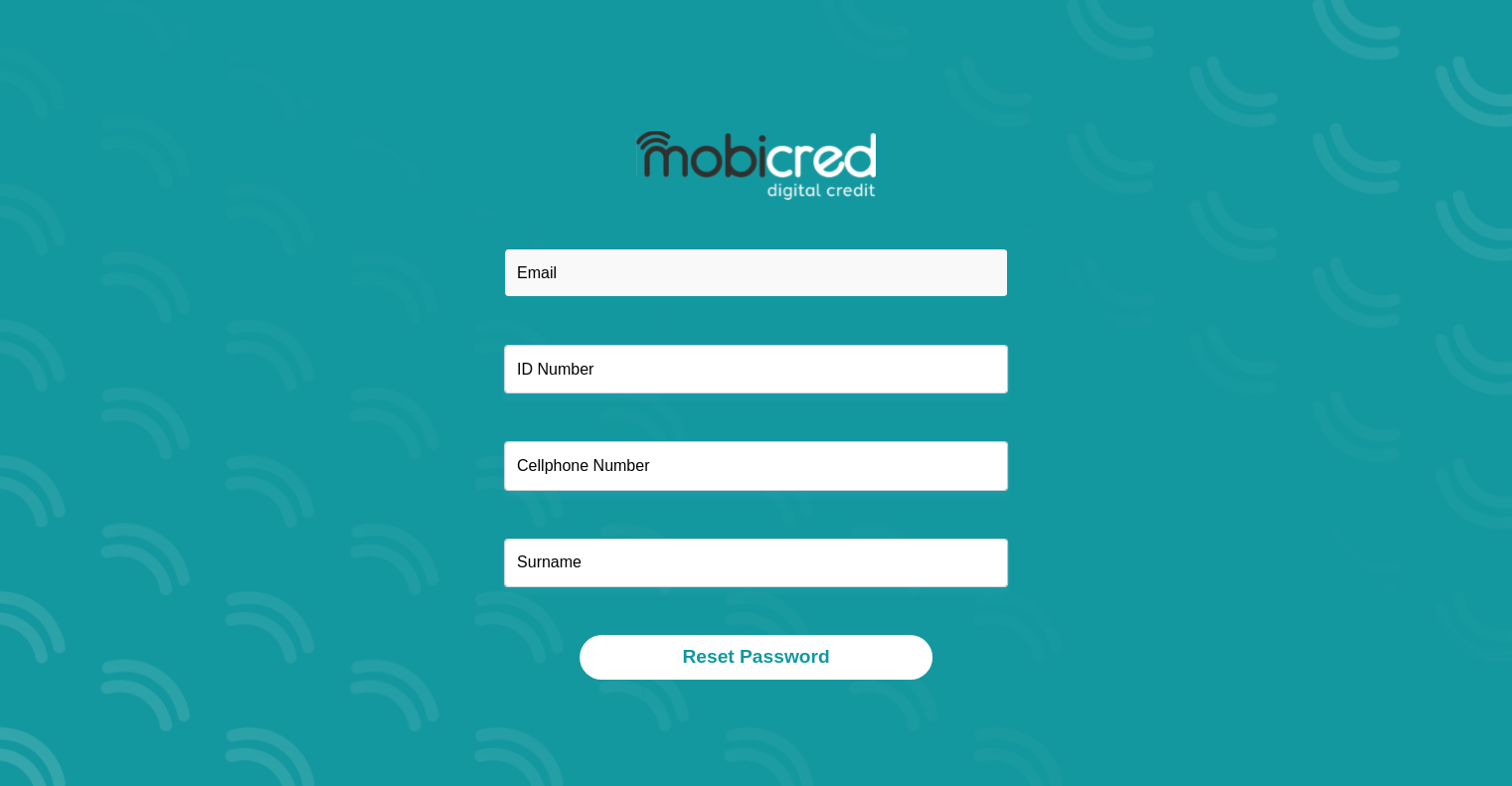 click at bounding box center (756, 272) 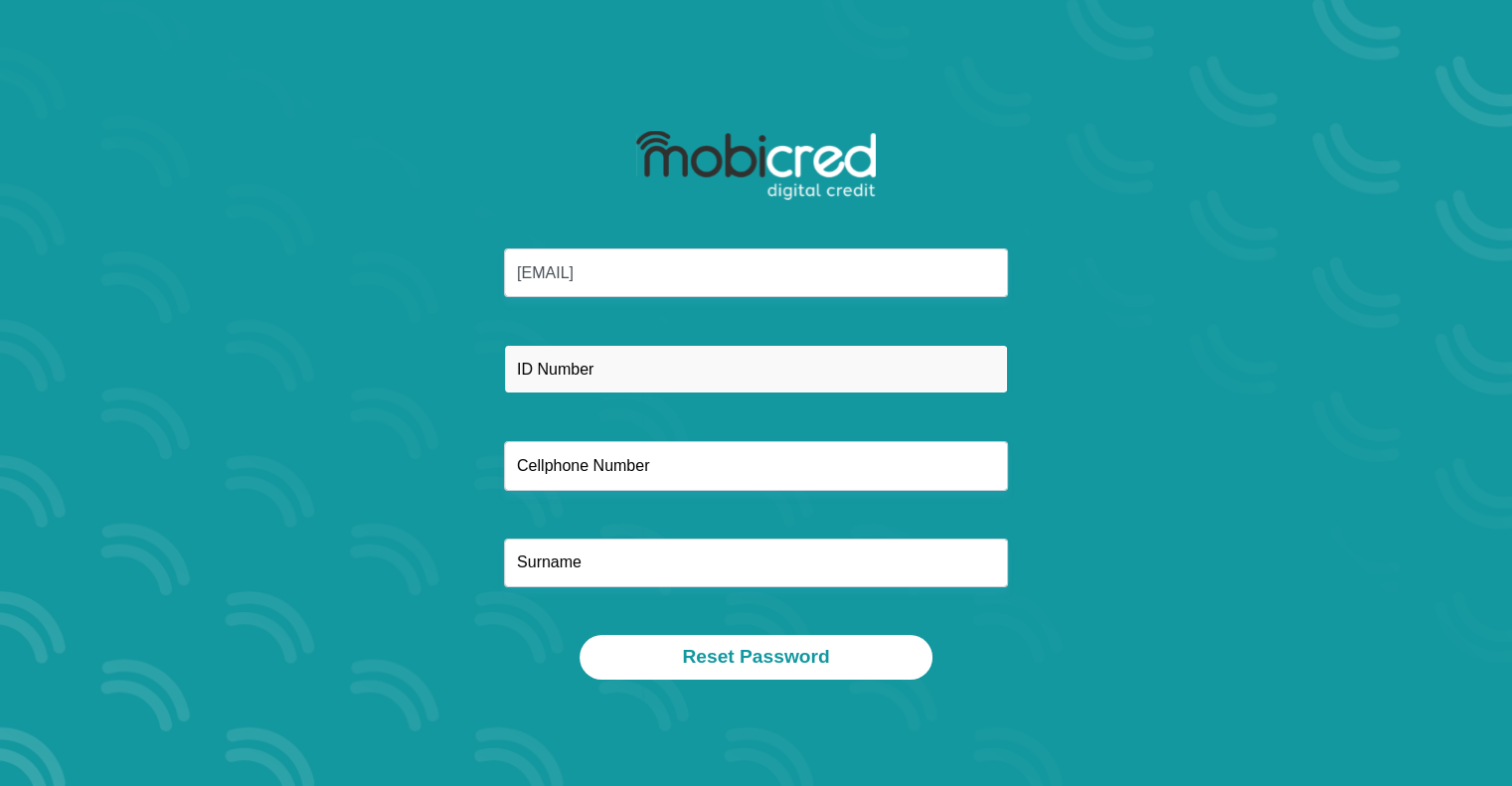click at bounding box center (756, 369) 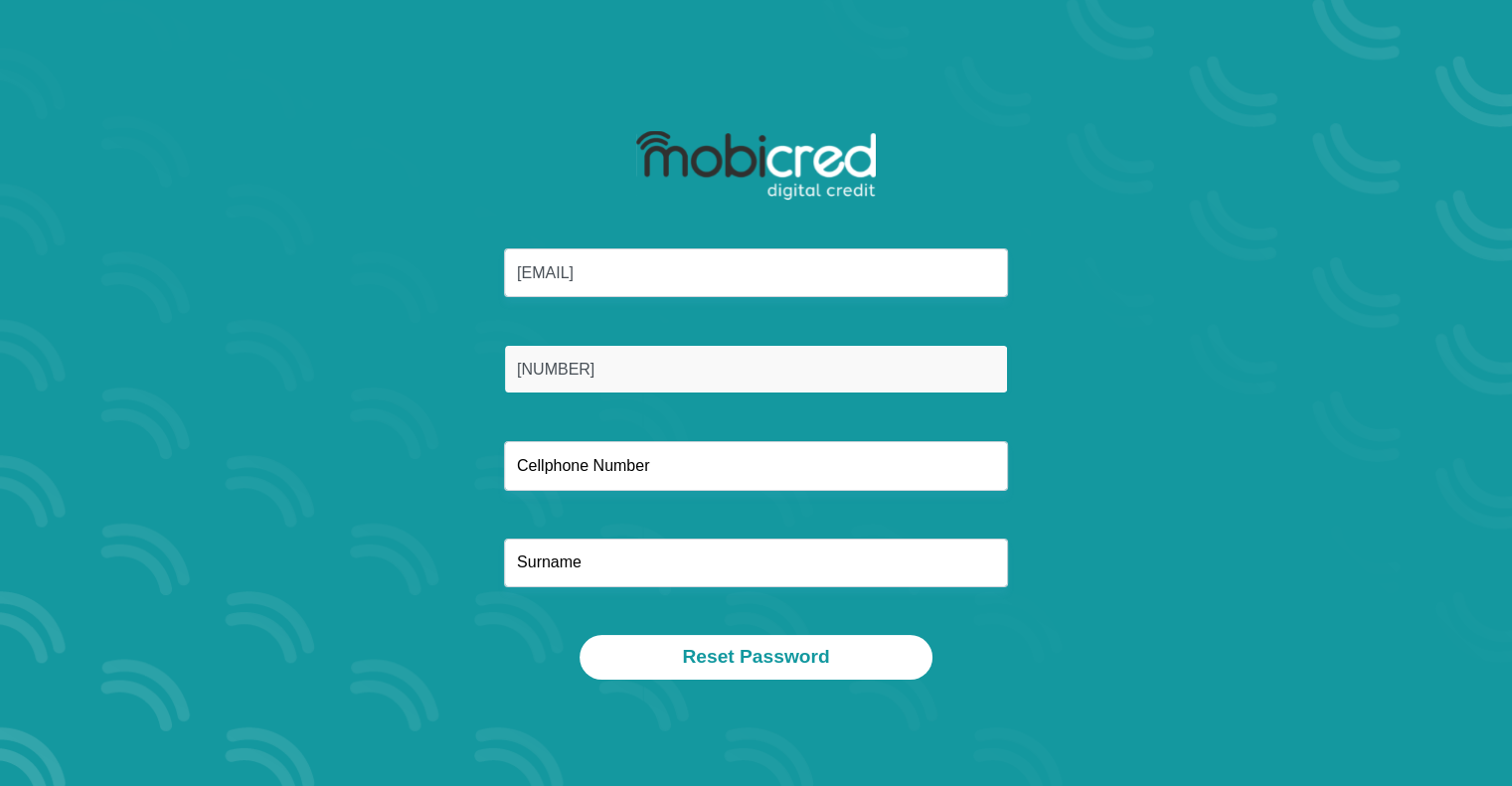 type on "9209086101084" 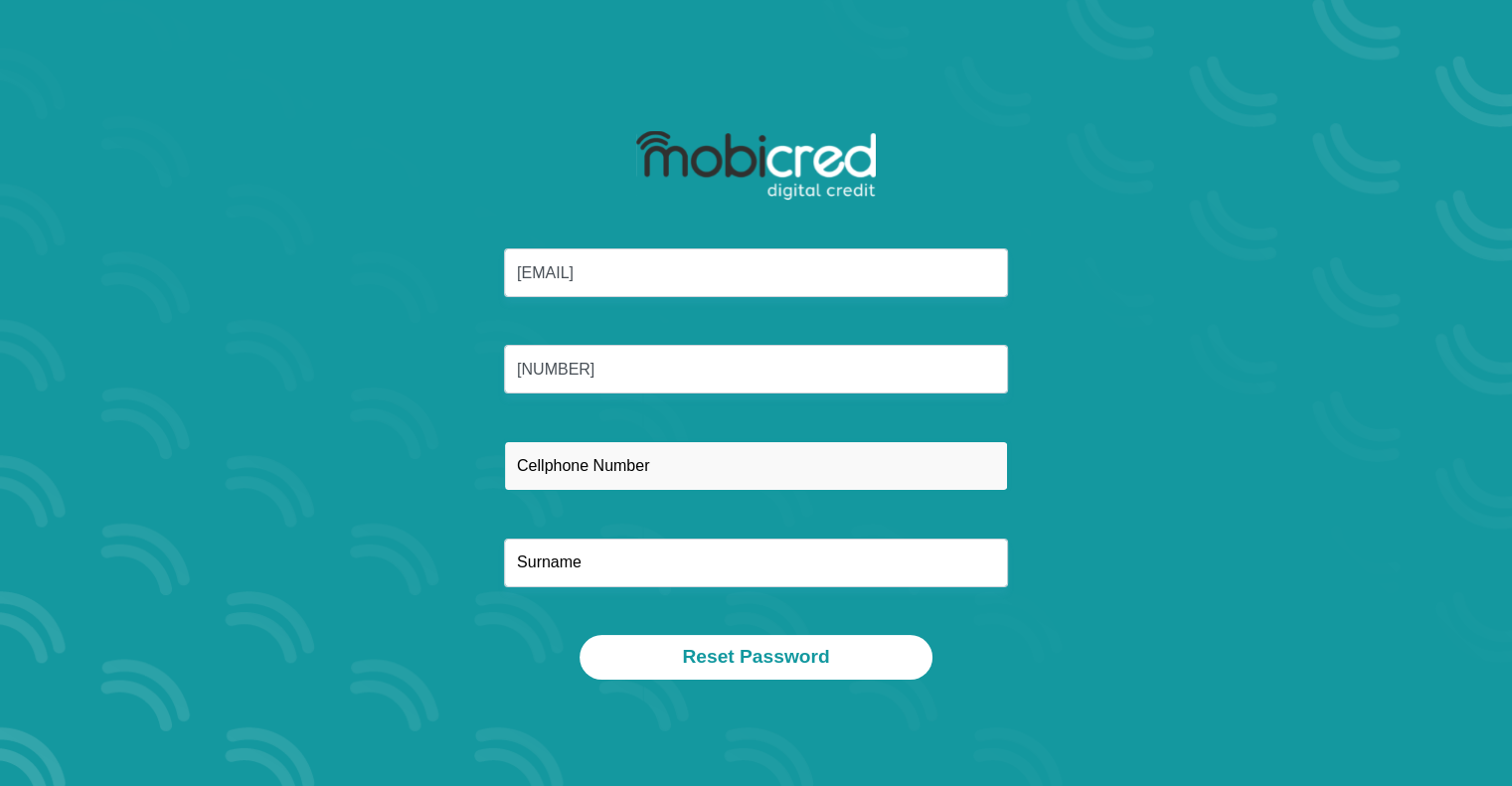 click at bounding box center (756, 465) 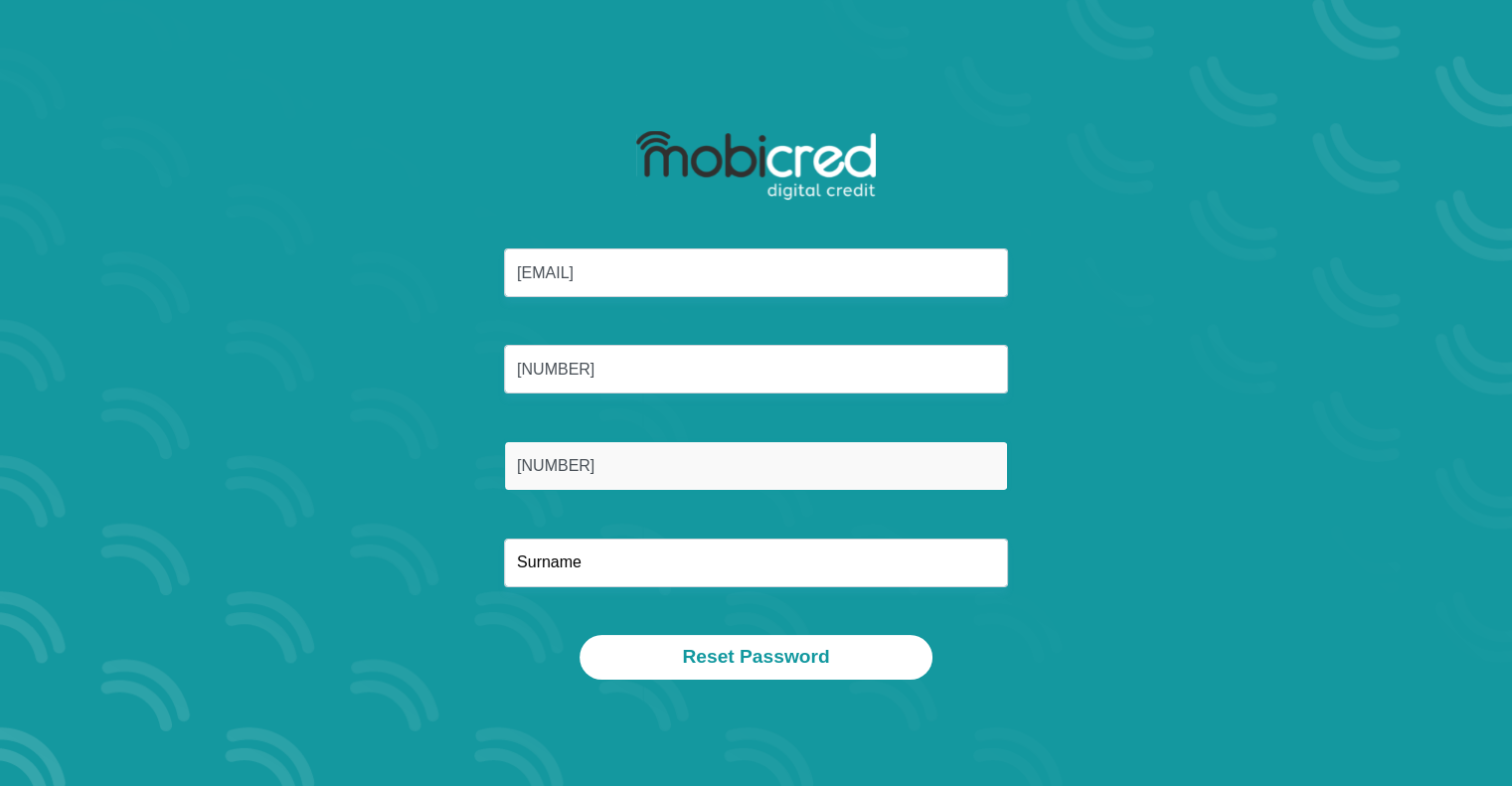type on "0601465752" 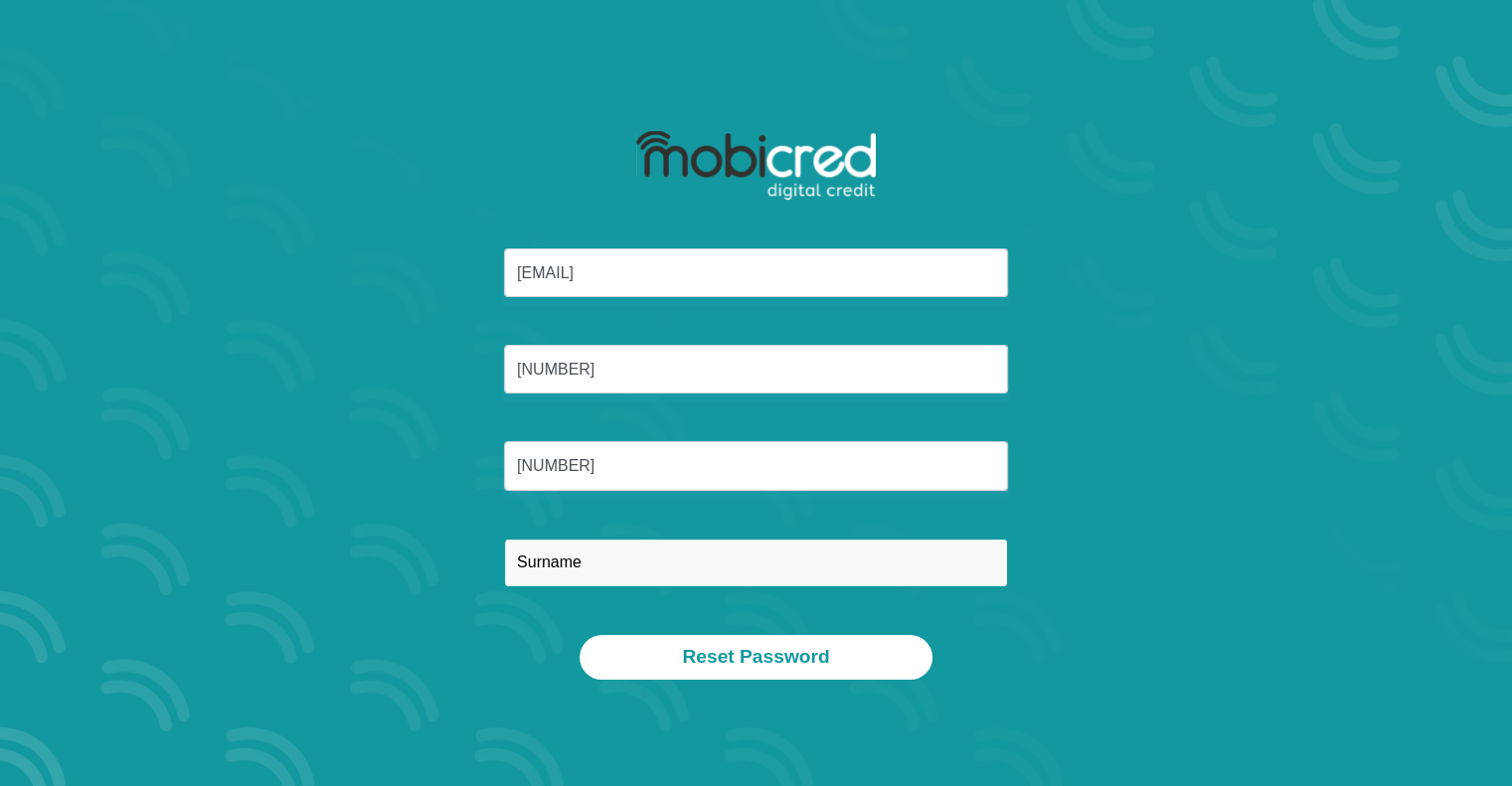 click at bounding box center [756, 562] 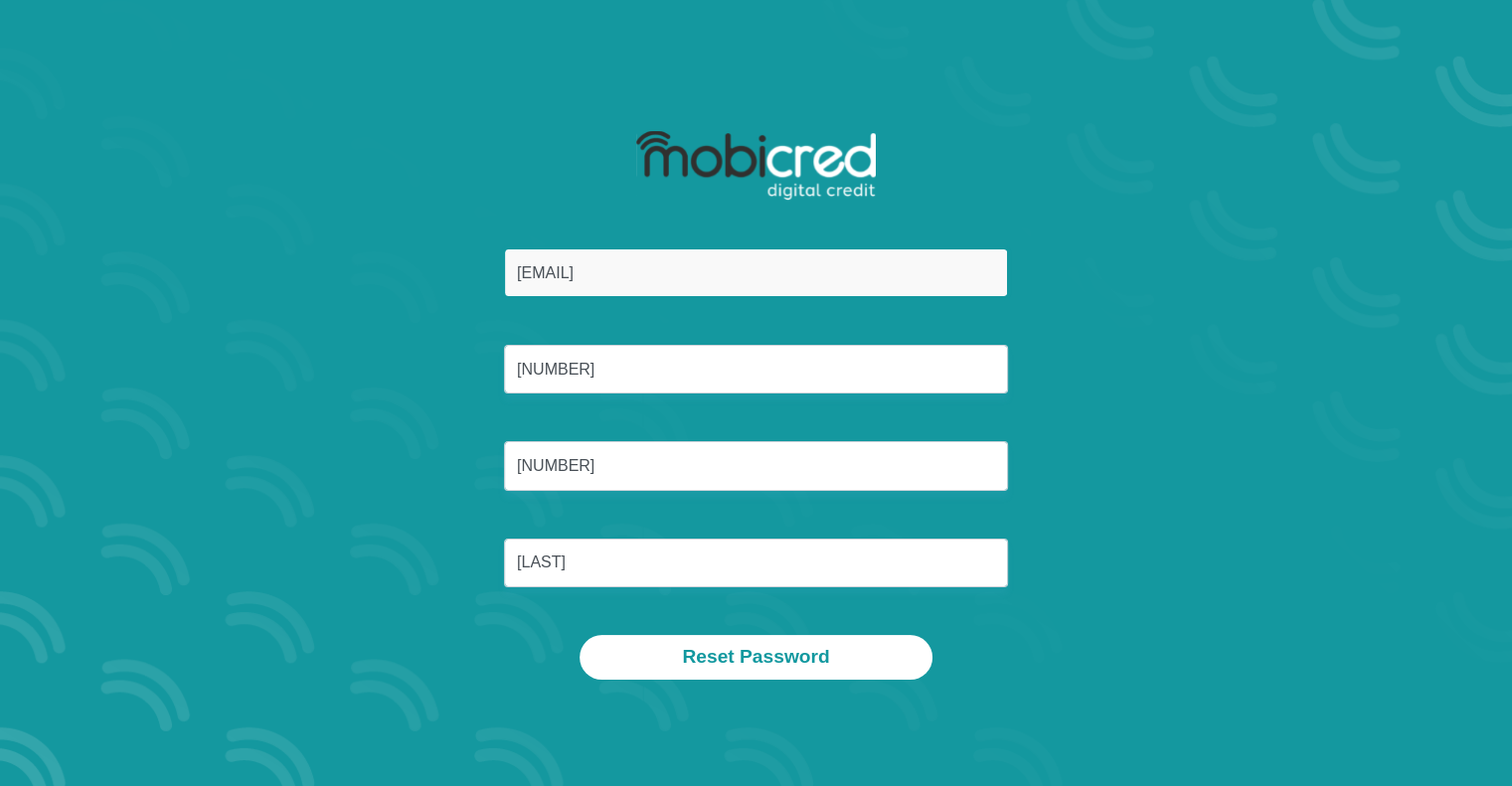 click on "mhawu1@gmail.com" at bounding box center [756, 272] 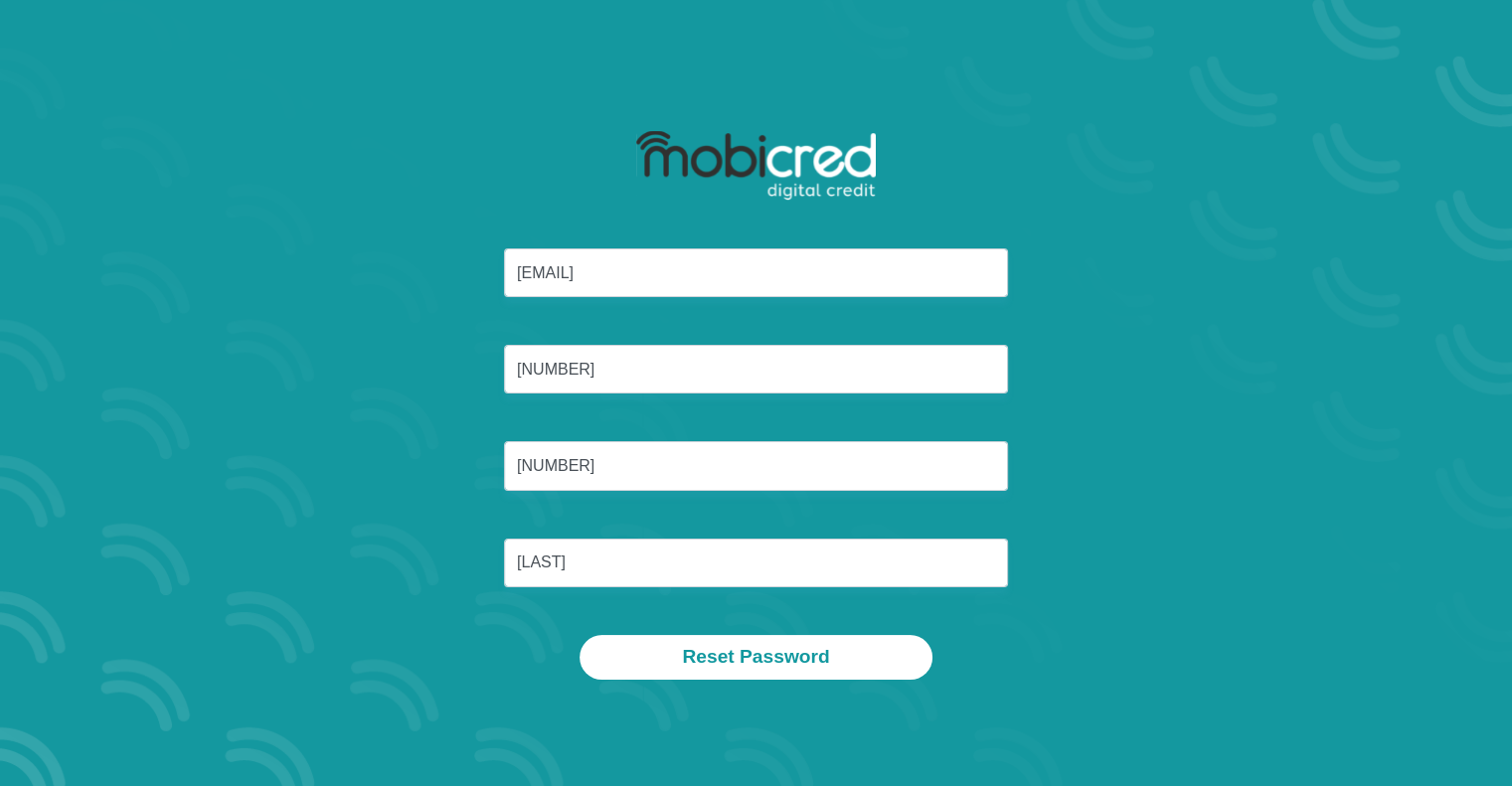 click at bounding box center (756, 166) 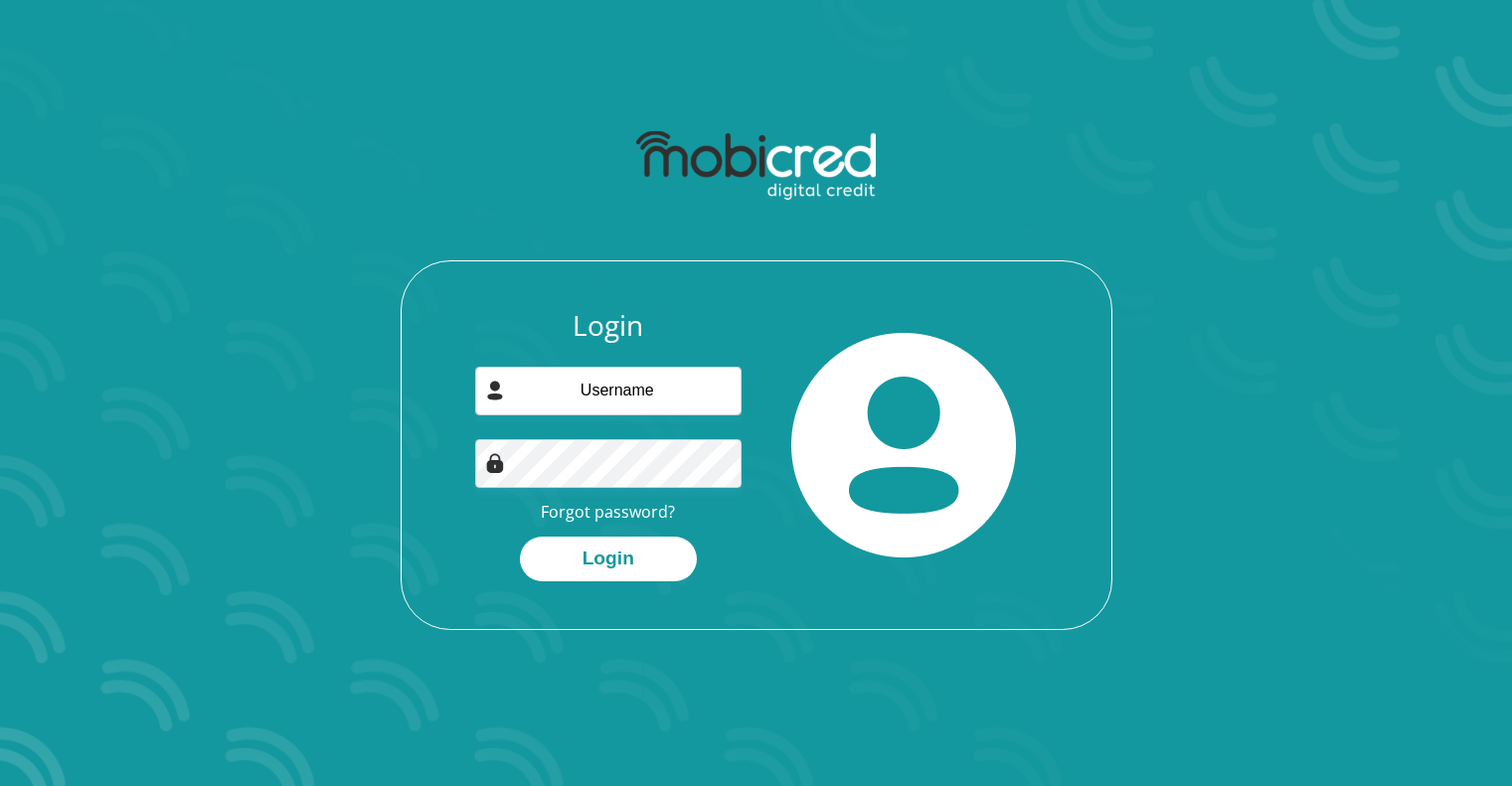 scroll, scrollTop: 0, scrollLeft: 0, axis: both 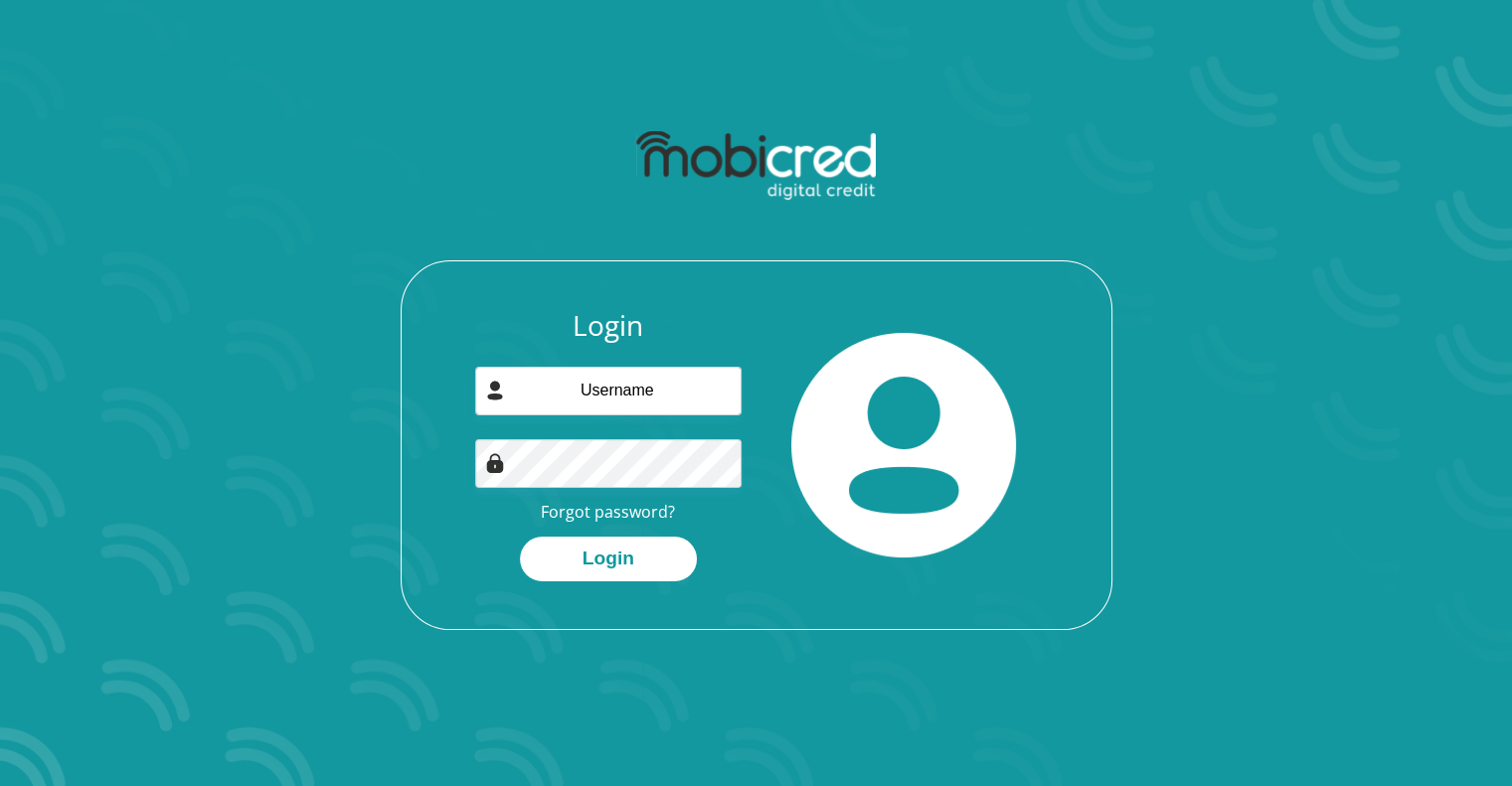 click at bounding box center [756, 166] 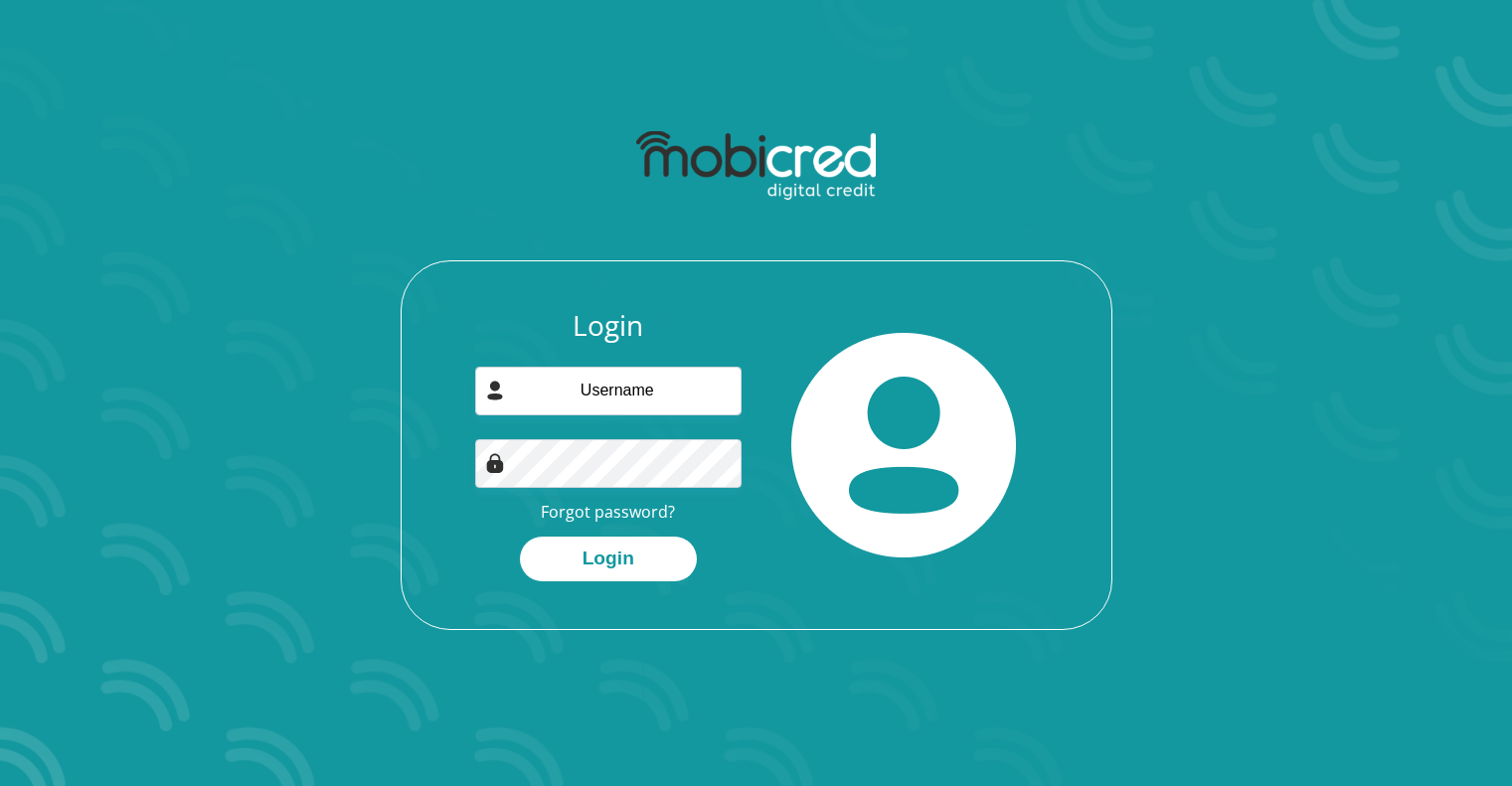 scroll, scrollTop: 0, scrollLeft: 0, axis: both 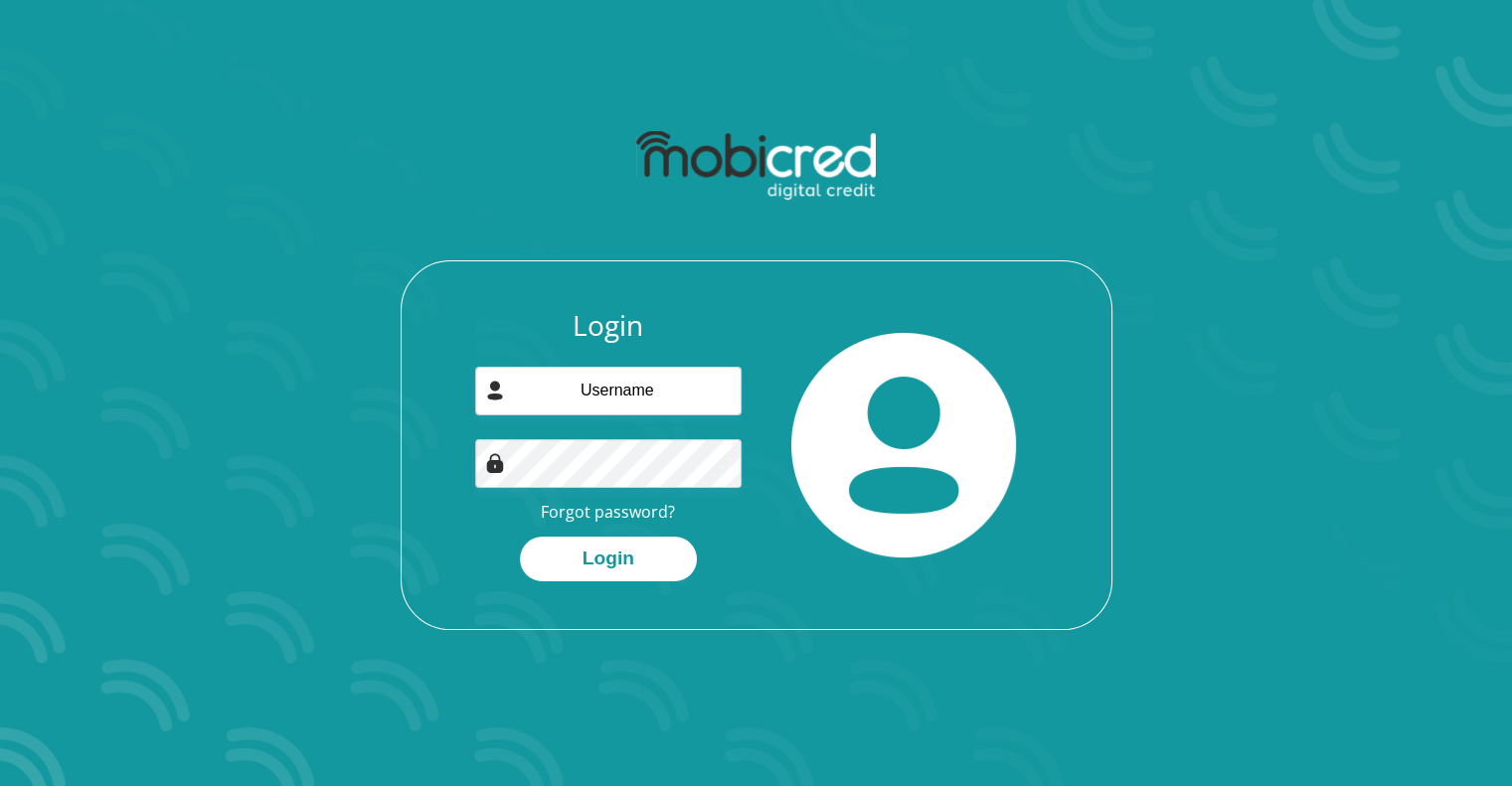click at bounding box center (756, 166) 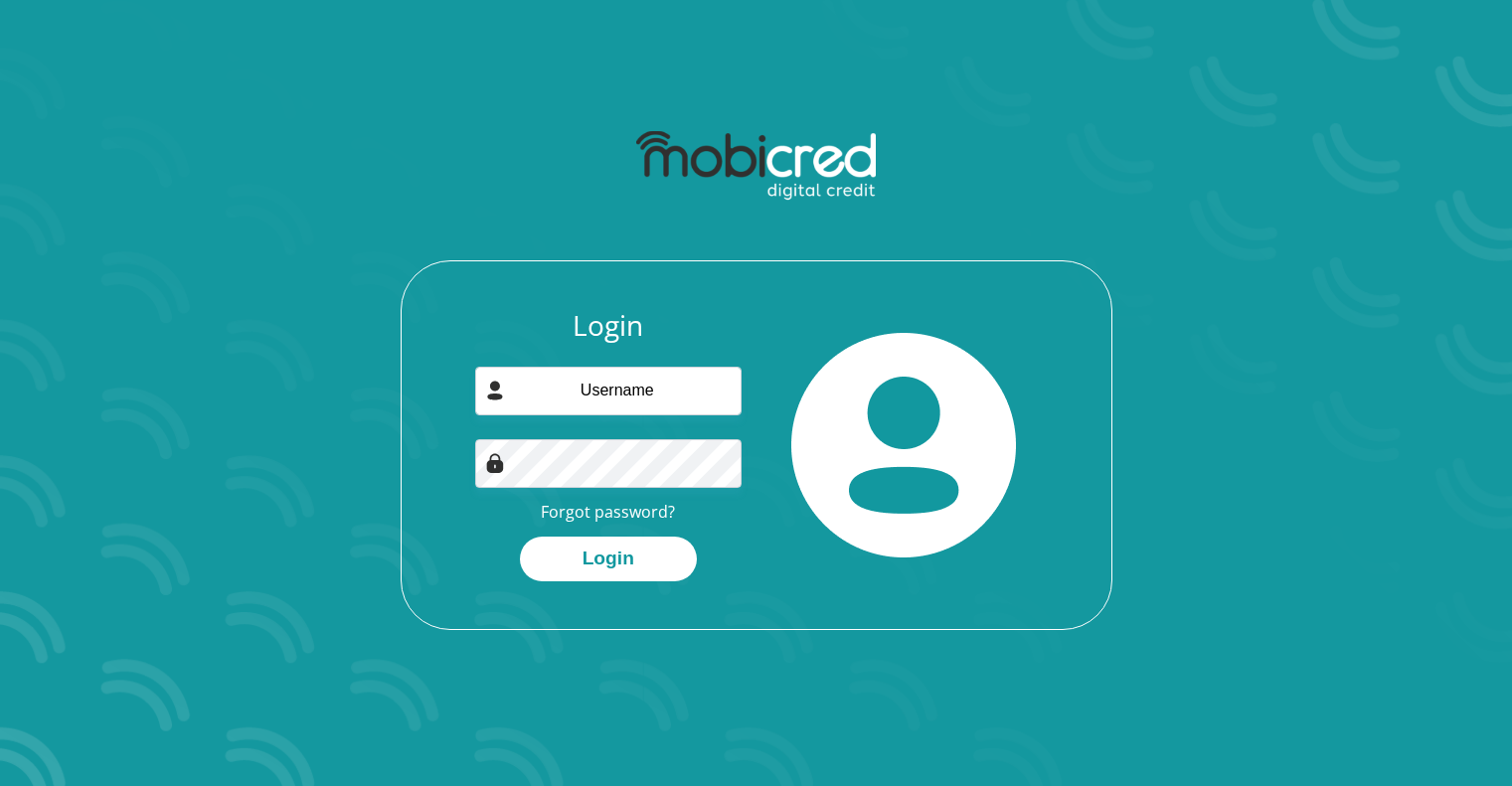 scroll, scrollTop: 0, scrollLeft: 0, axis: both 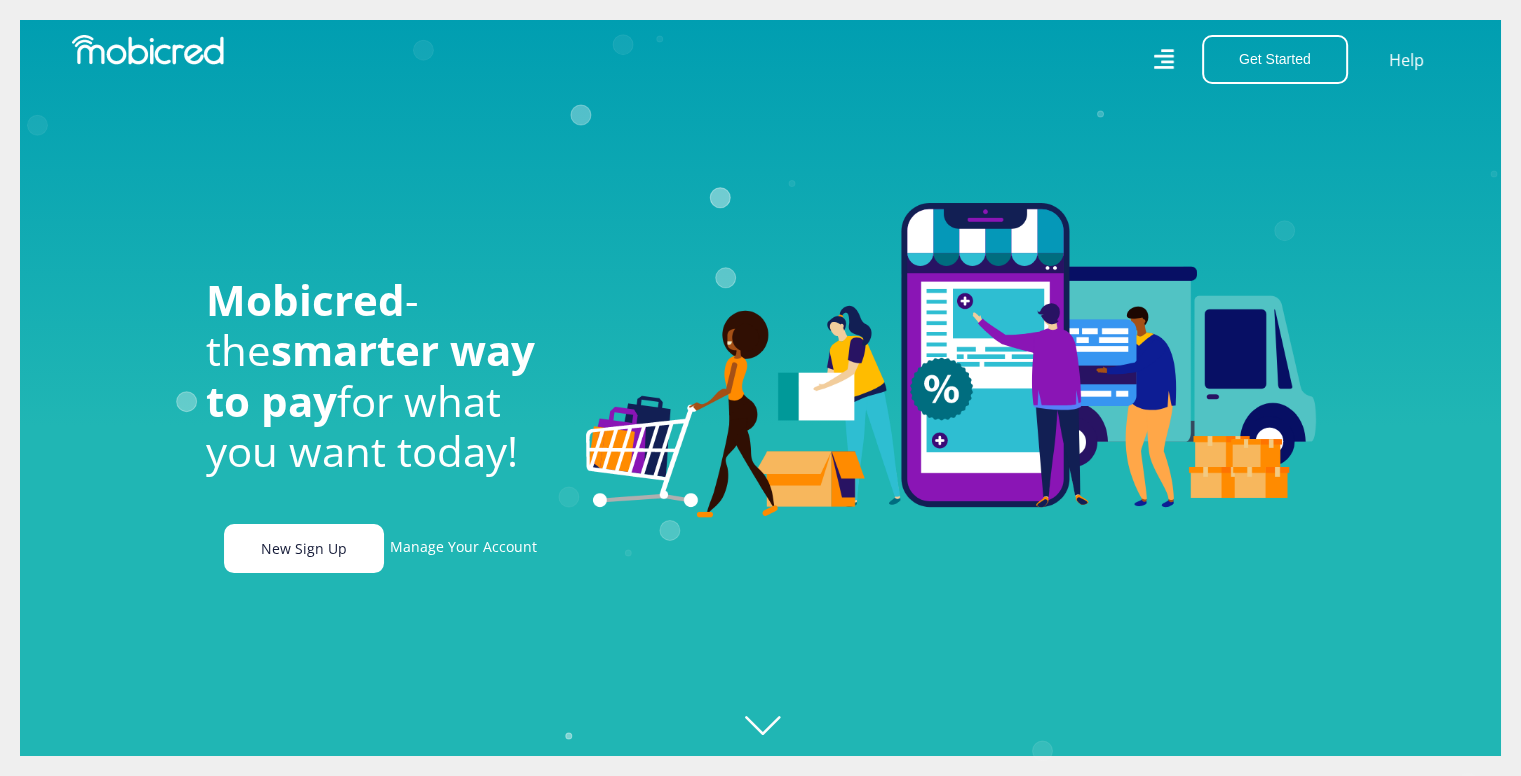 click on "New Sign Up" at bounding box center [304, 548] 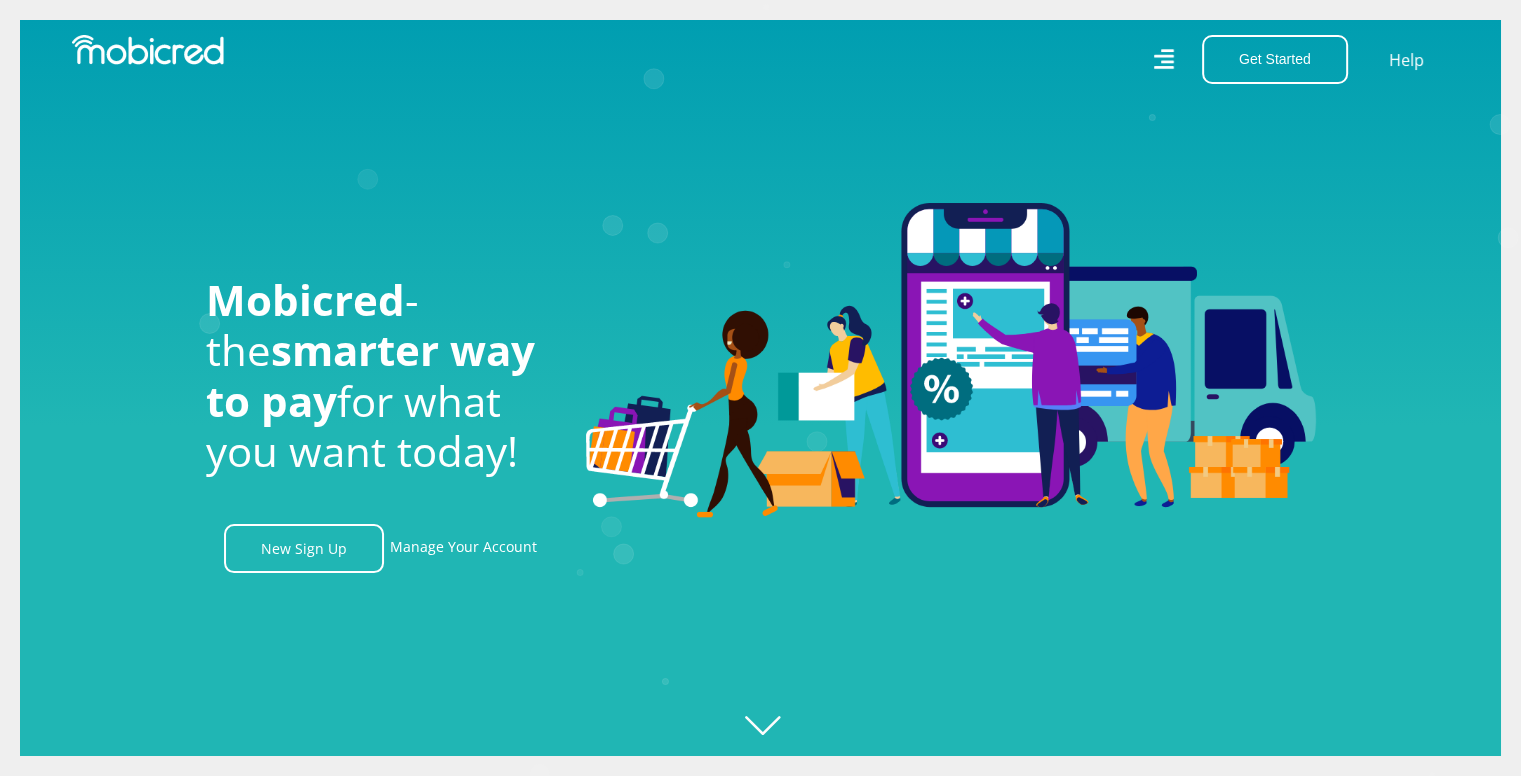 scroll, scrollTop: 0, scrollLeft: 2536, axis: horizontal 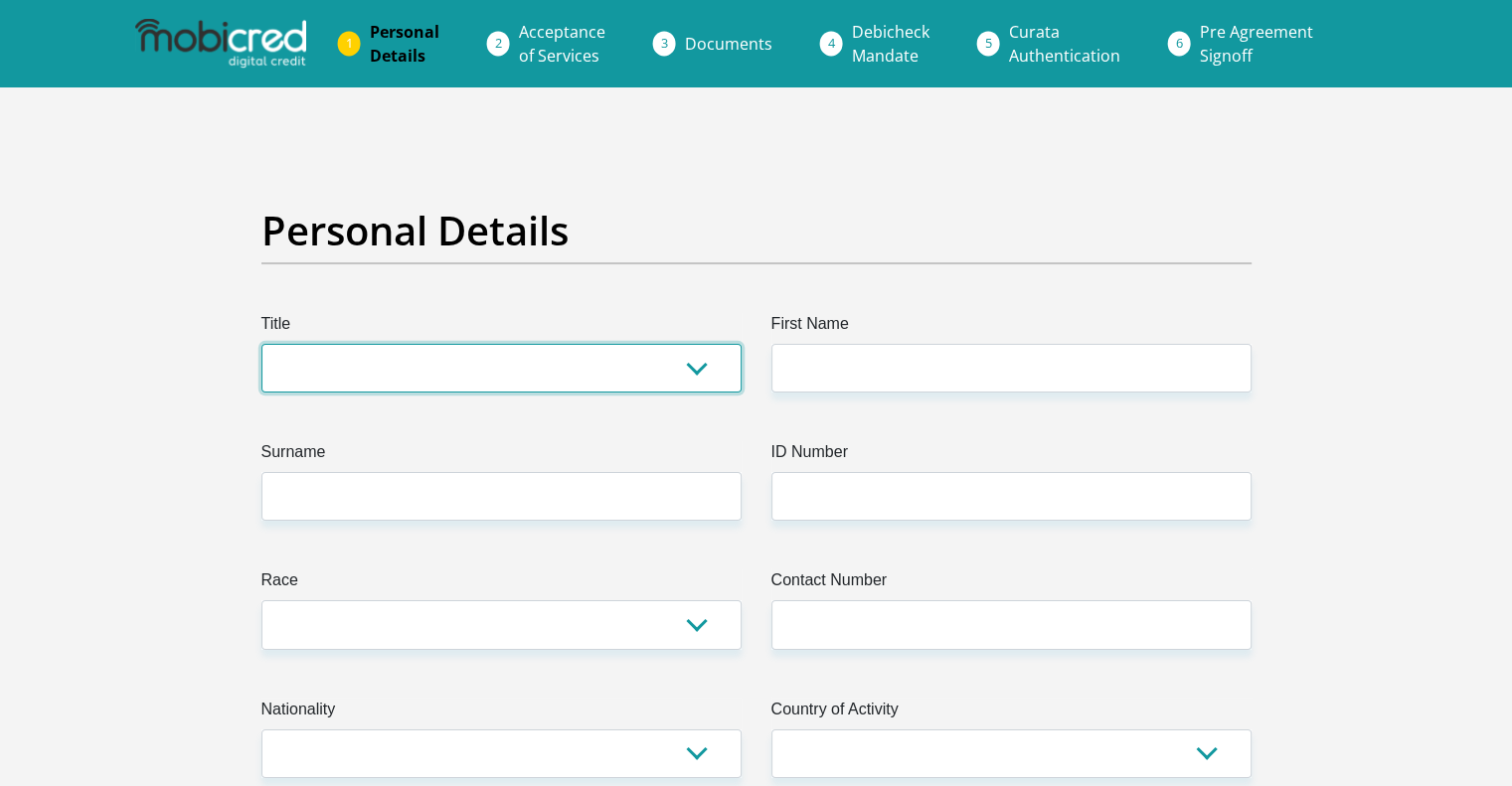 click on "Mr
Ms
Mrs
Dr
Other" at bounding box center [501, 368] 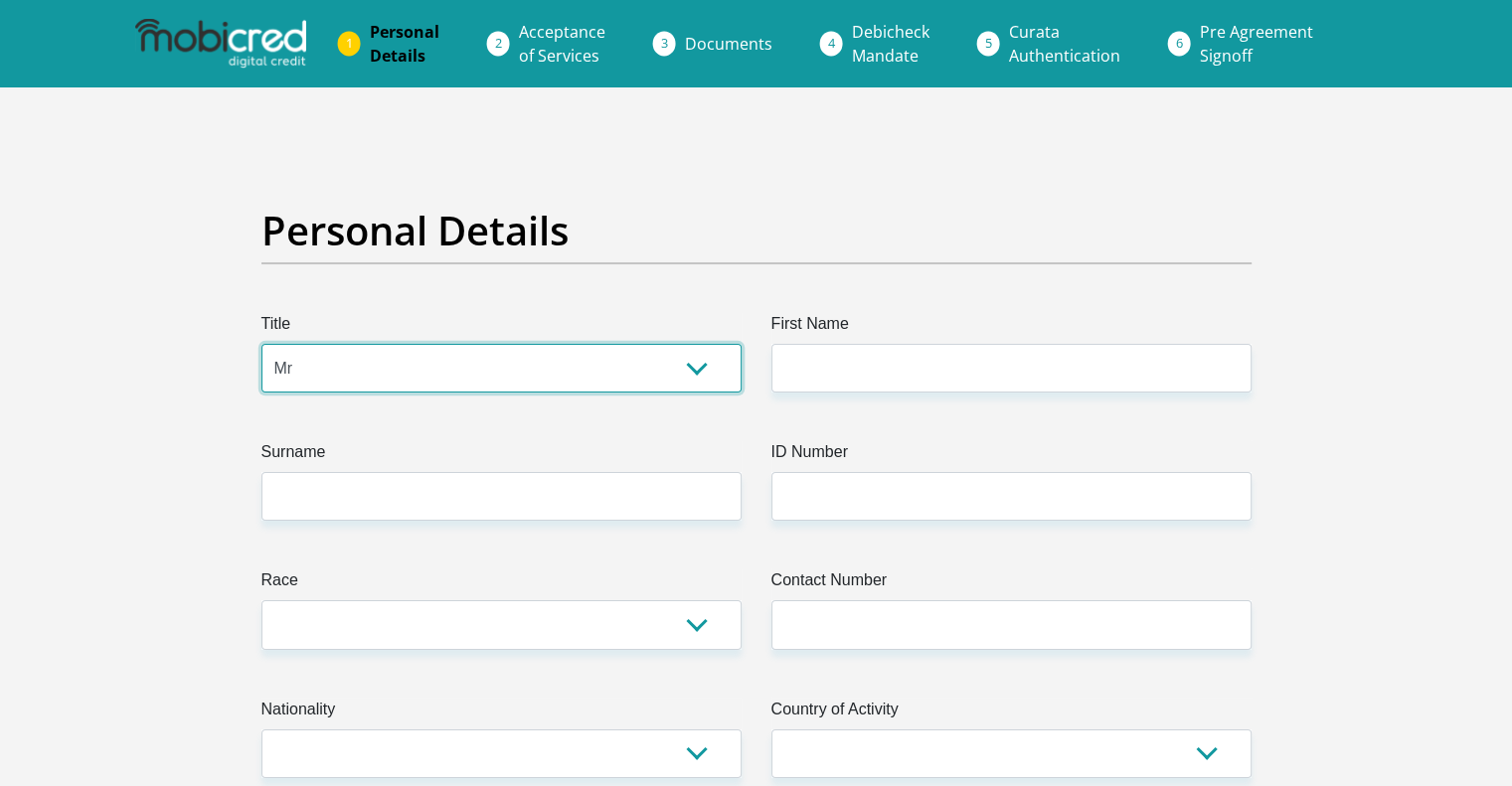 click on "Mr
Ms
Mrs
Dr
Other" at bounding box center [501, 368] 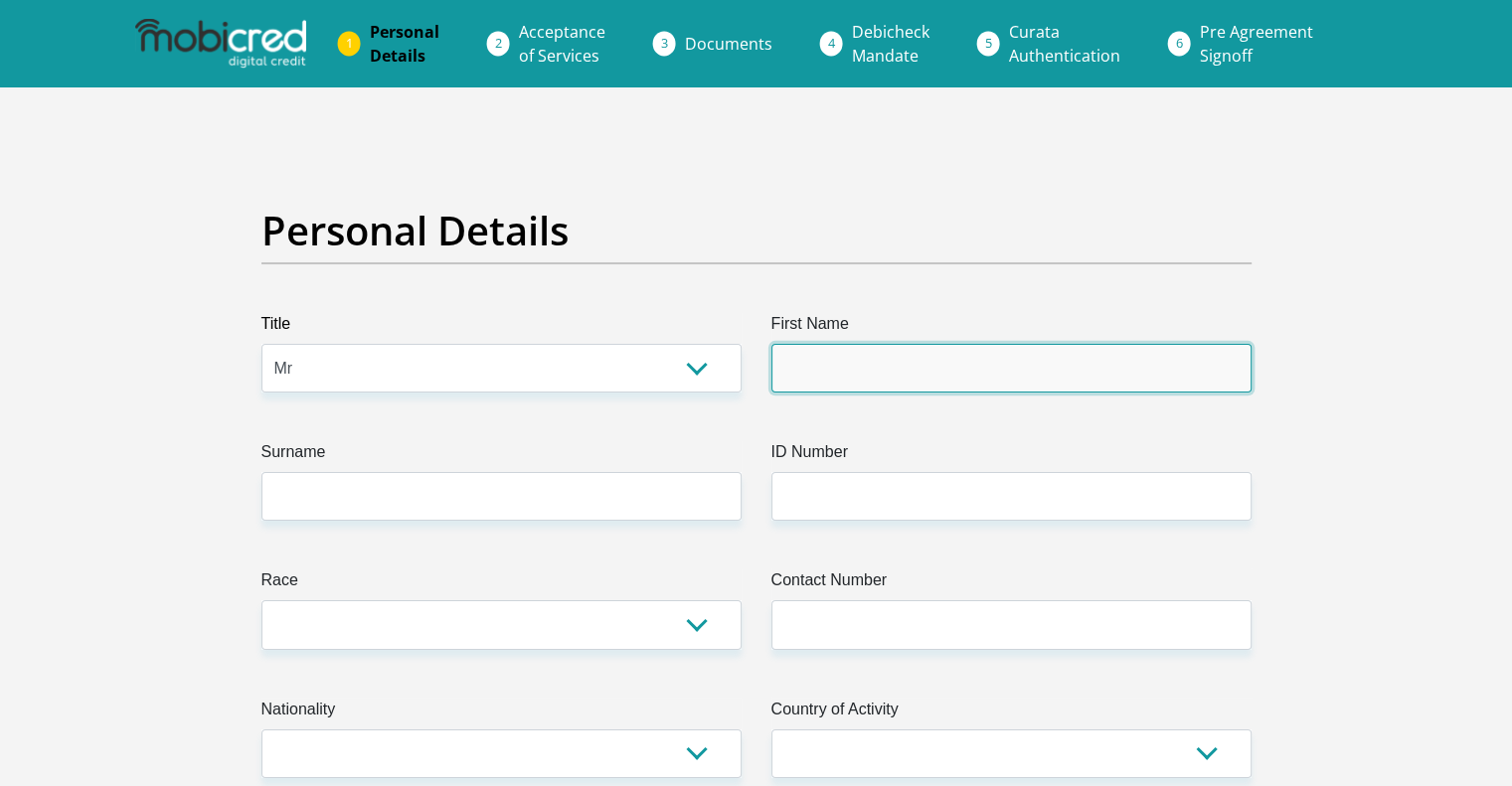 click on "First Name" at bounding box center (1011, 368) 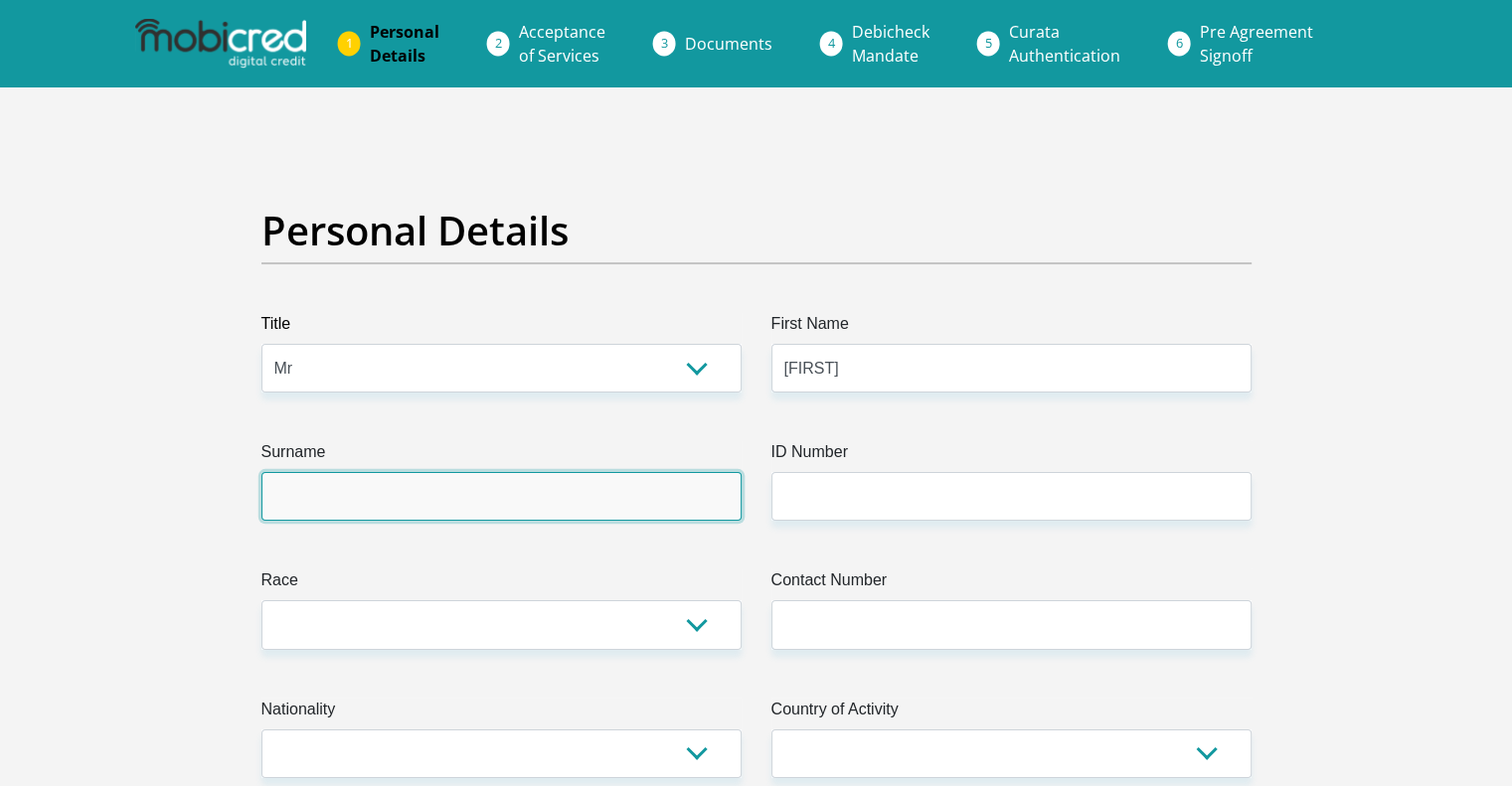 type on "Hawu" 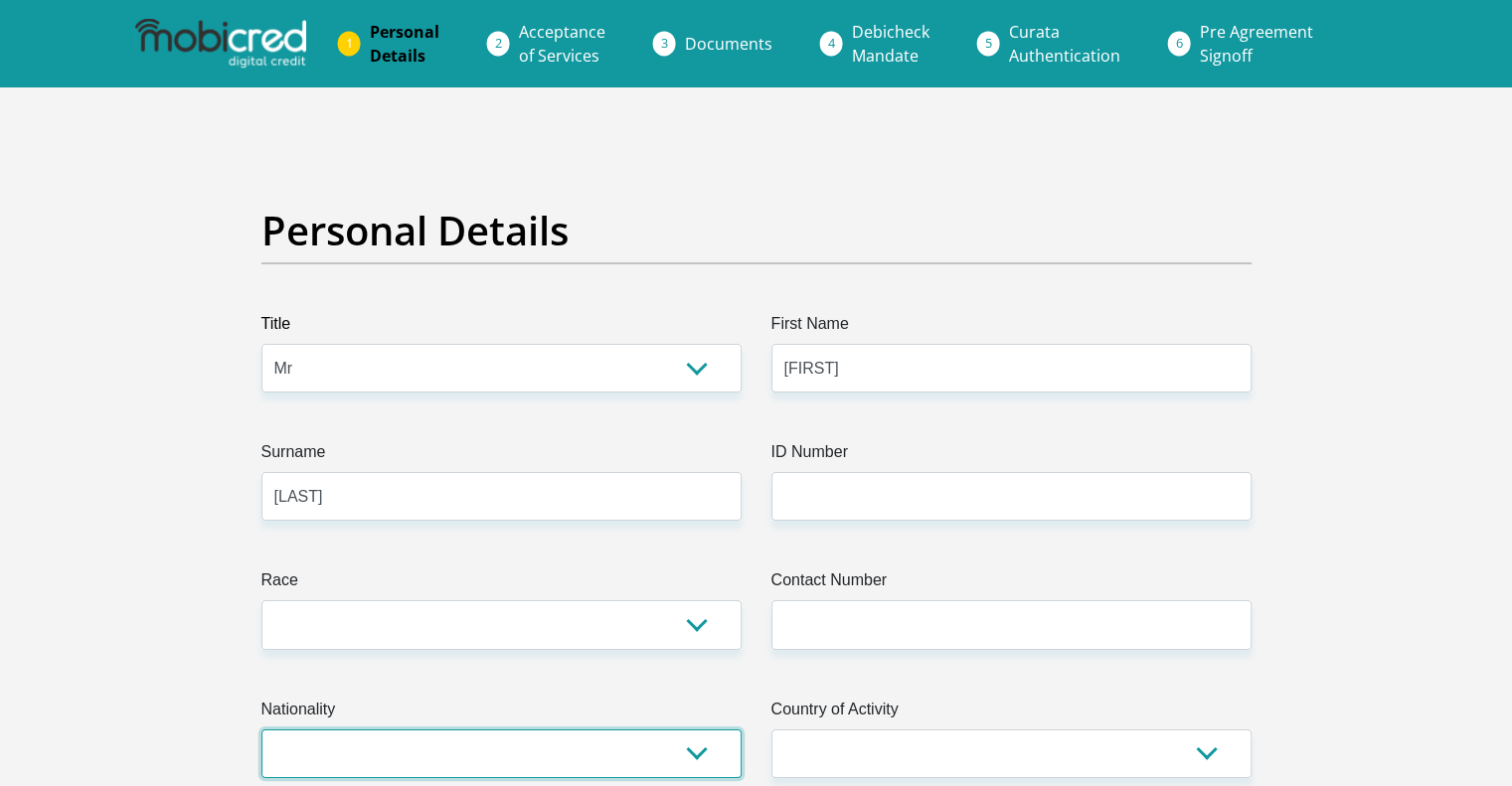 select on "ZAF" 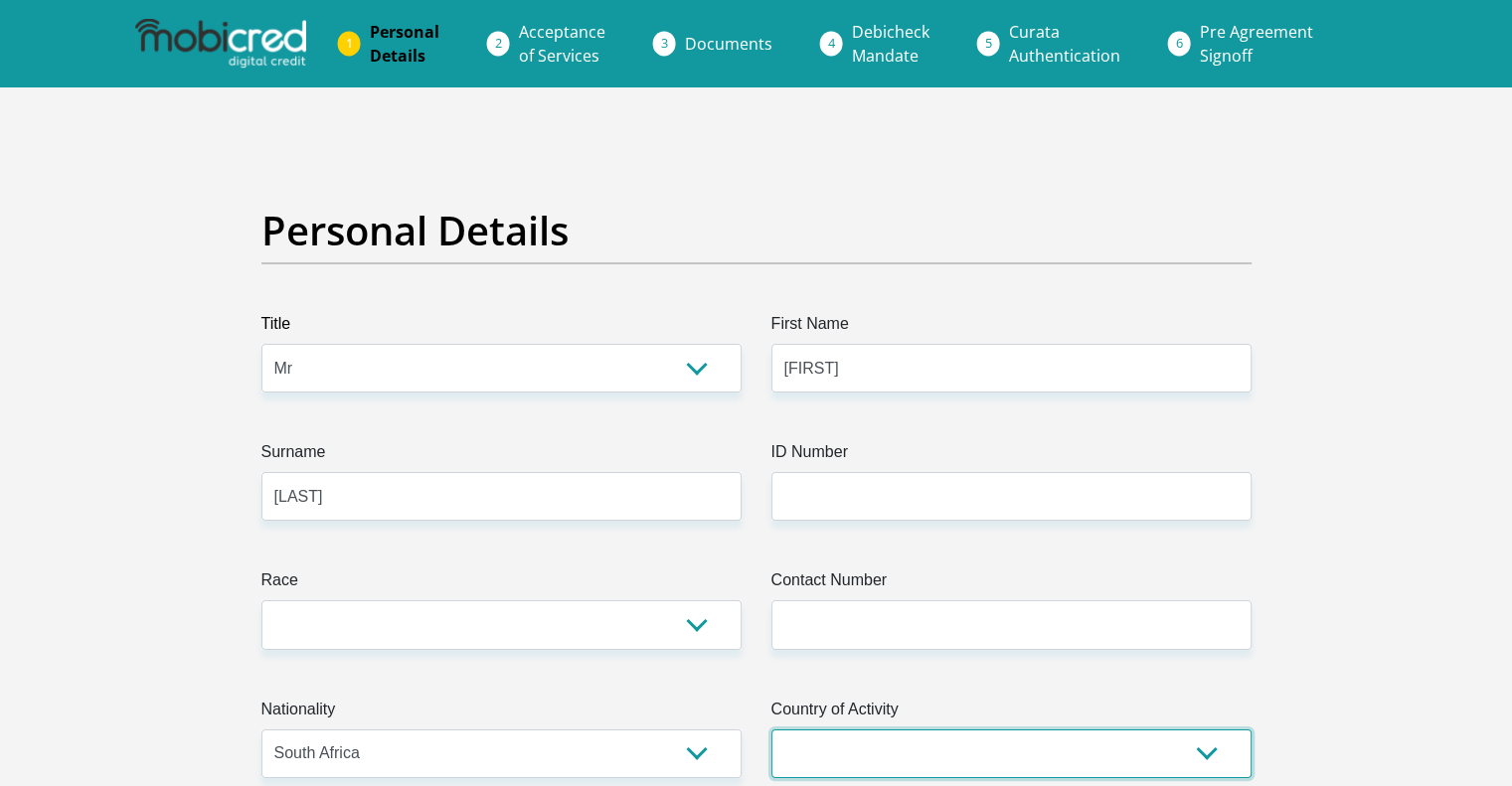 select on "ZAF" 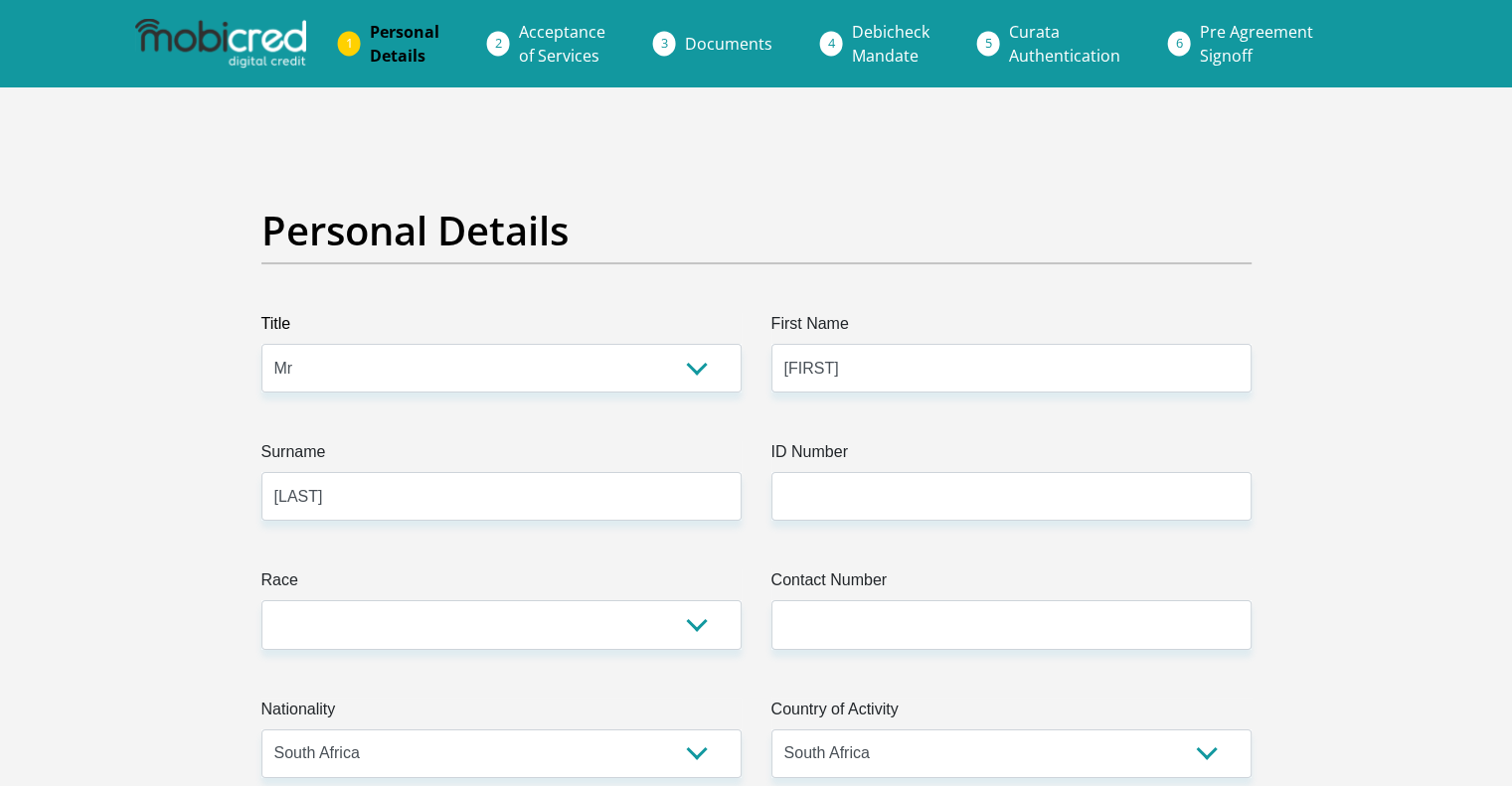 type on "Ntsikisi Street" 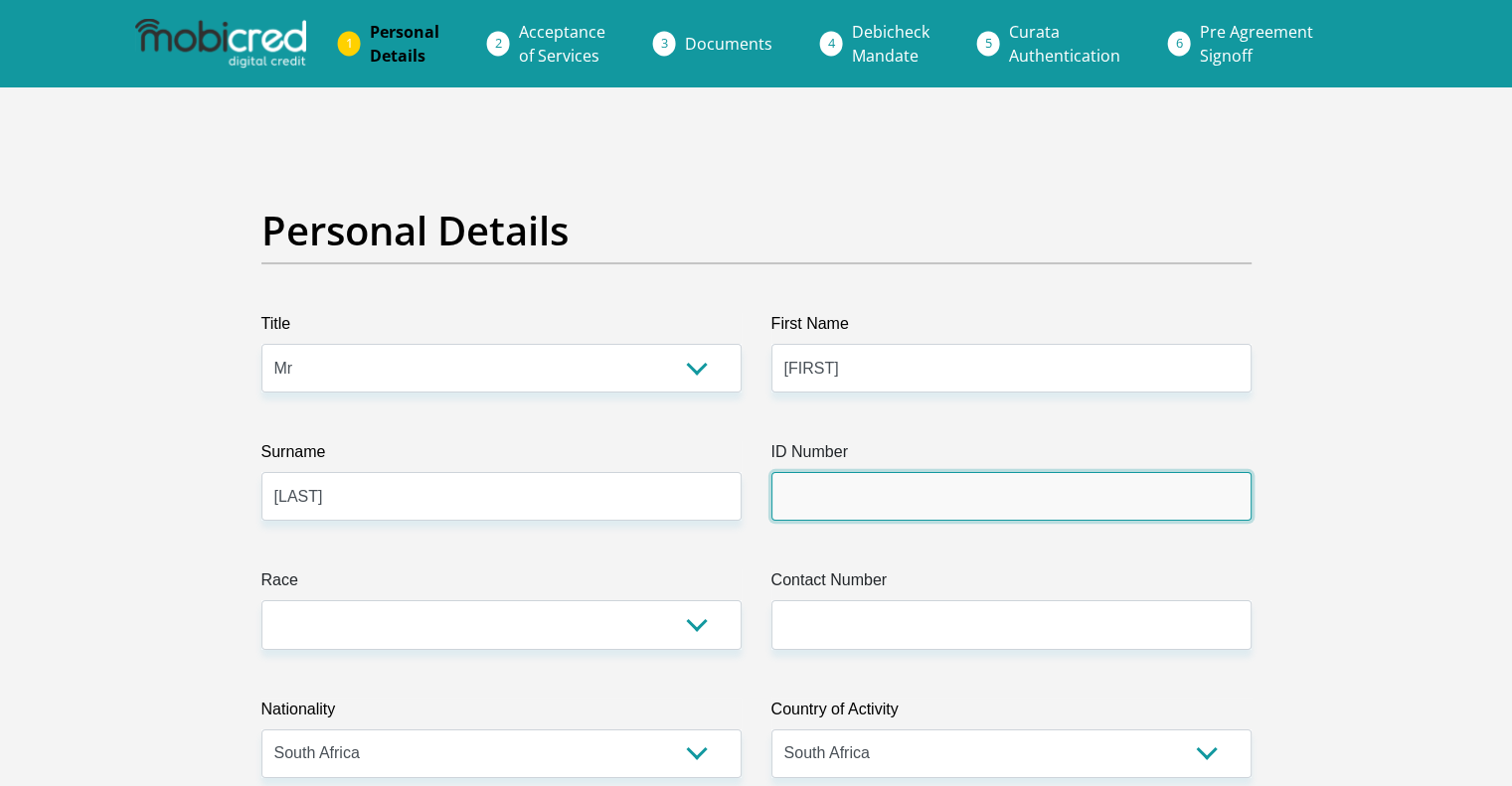 click on "ID Number" at bounding box center [1011, 496] 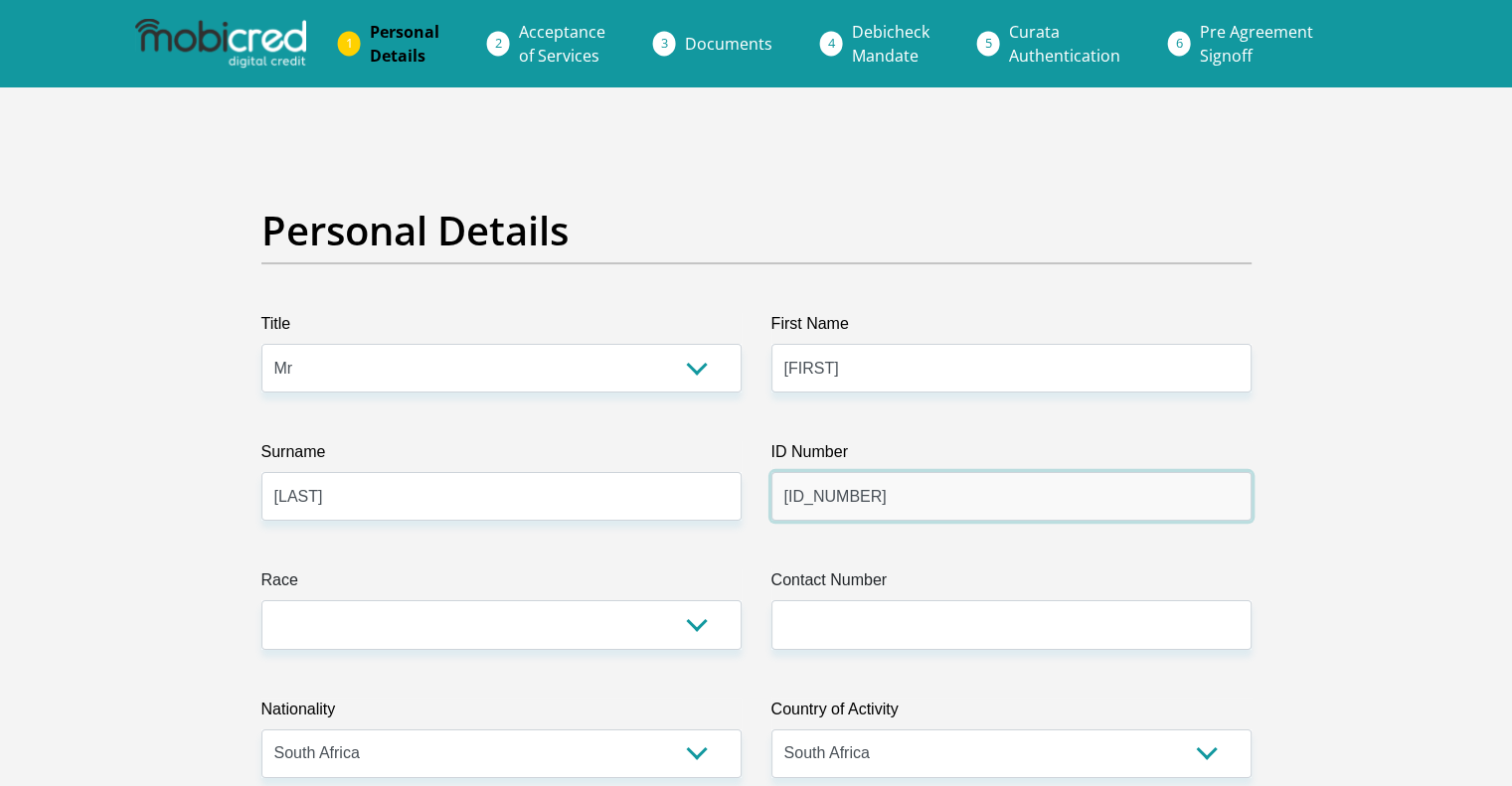 type on "9209086101084" 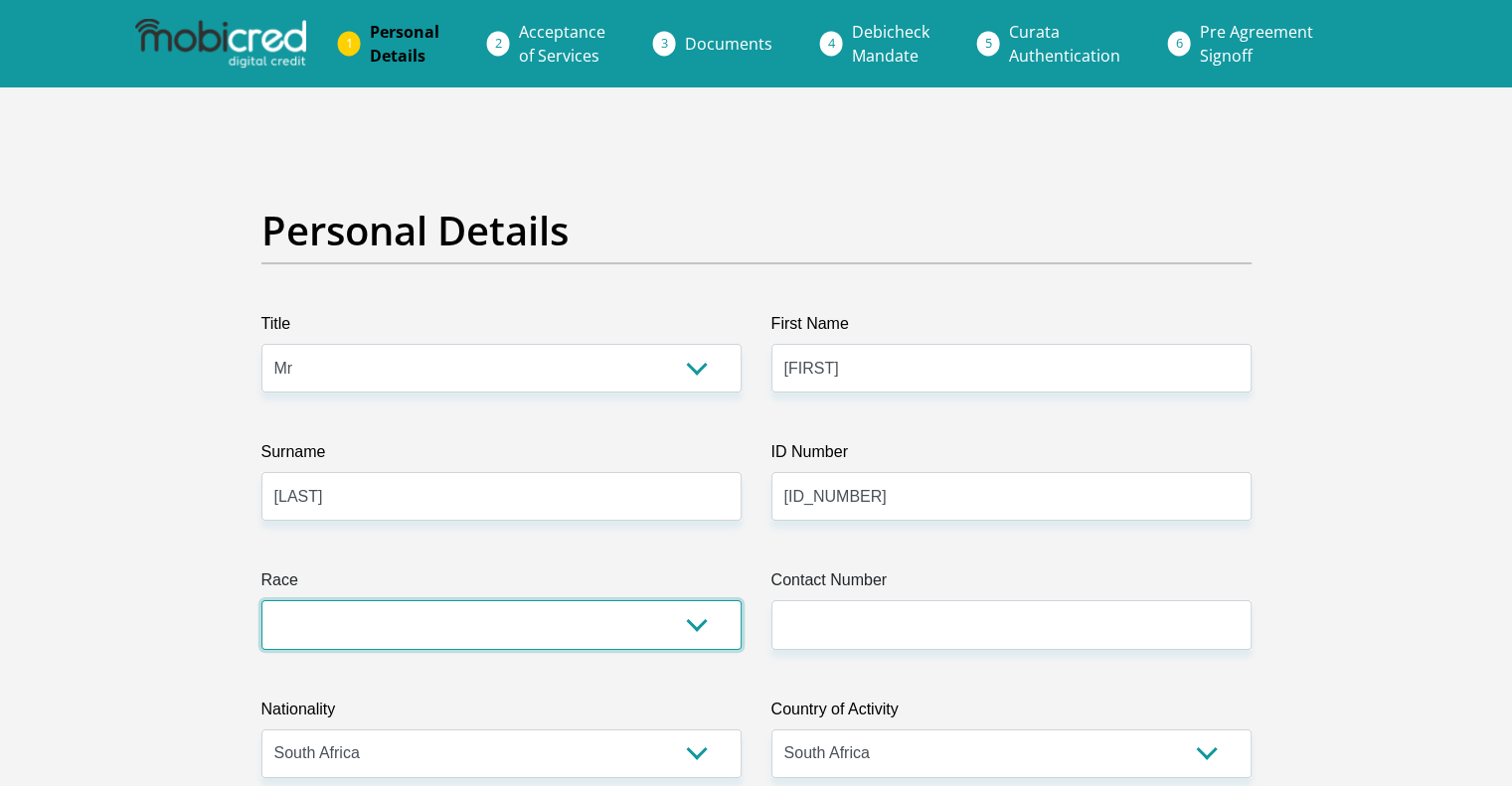 click on "Black
Coloured
Indian
White
Other" at bounding box center (501, 624) 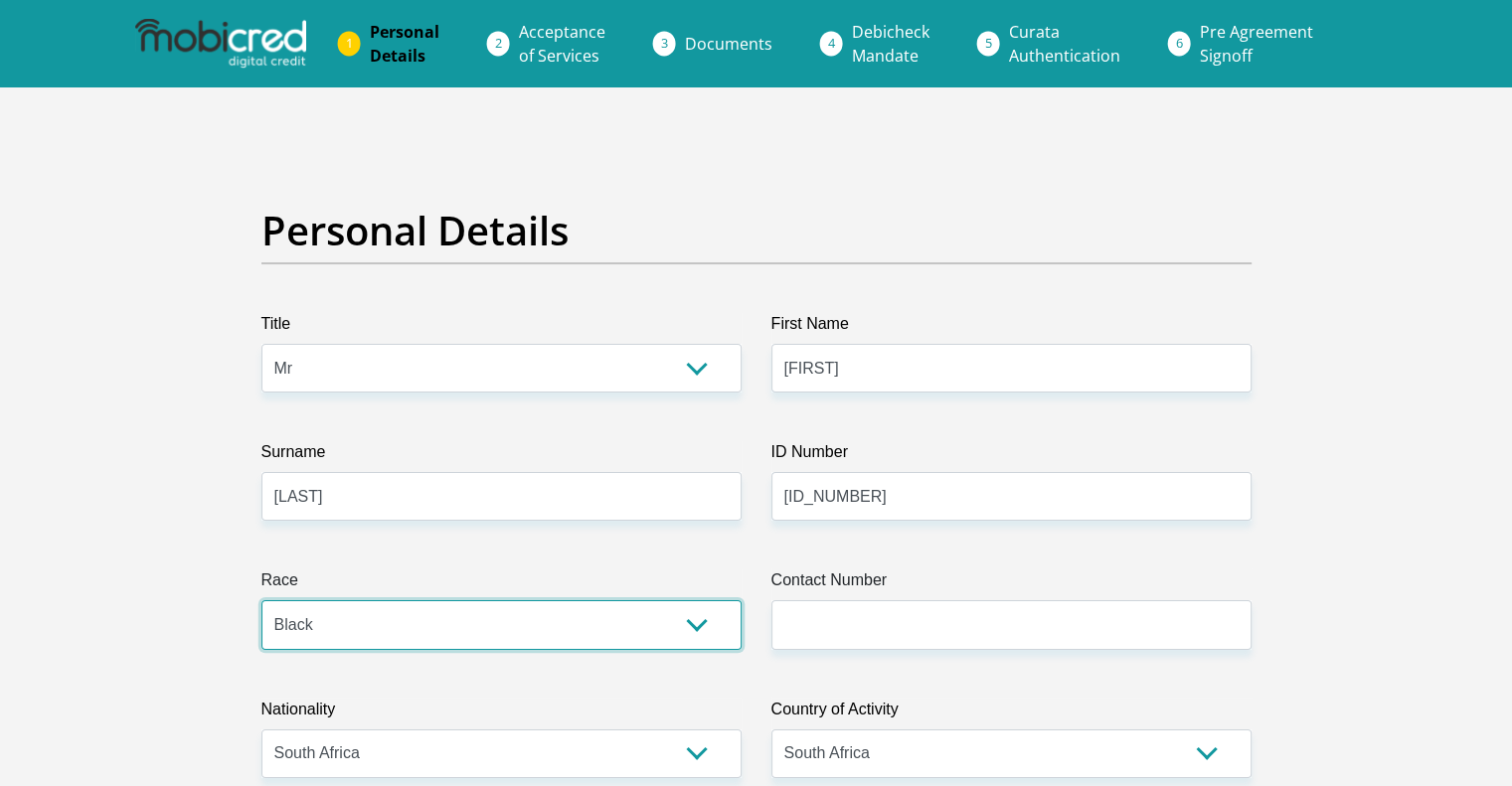 click on "Black
Coloured
Indian
White
Other" at bounding box center [501, 624] 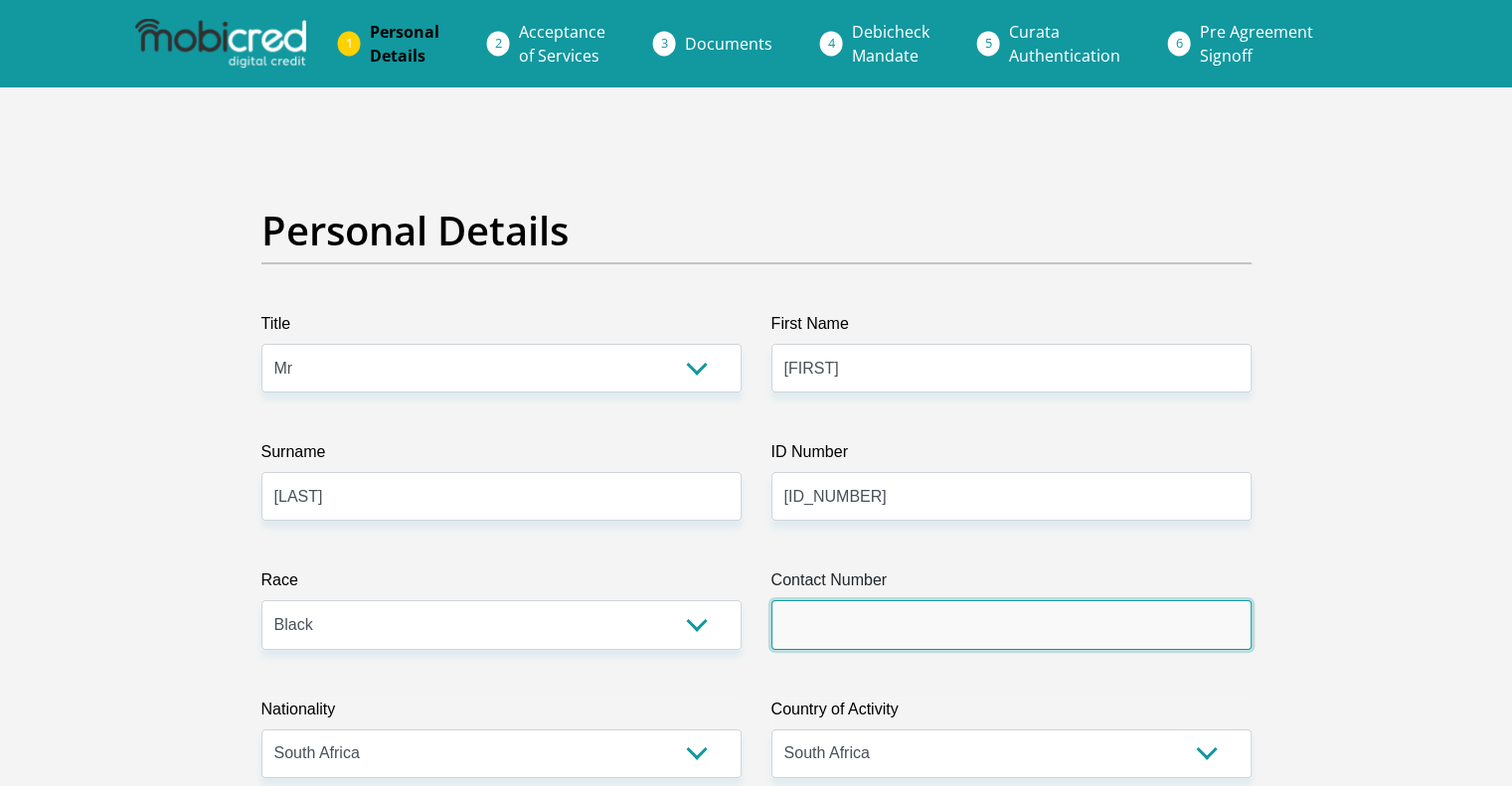 click on "Contact Number" at bounding box center (1011, 624) 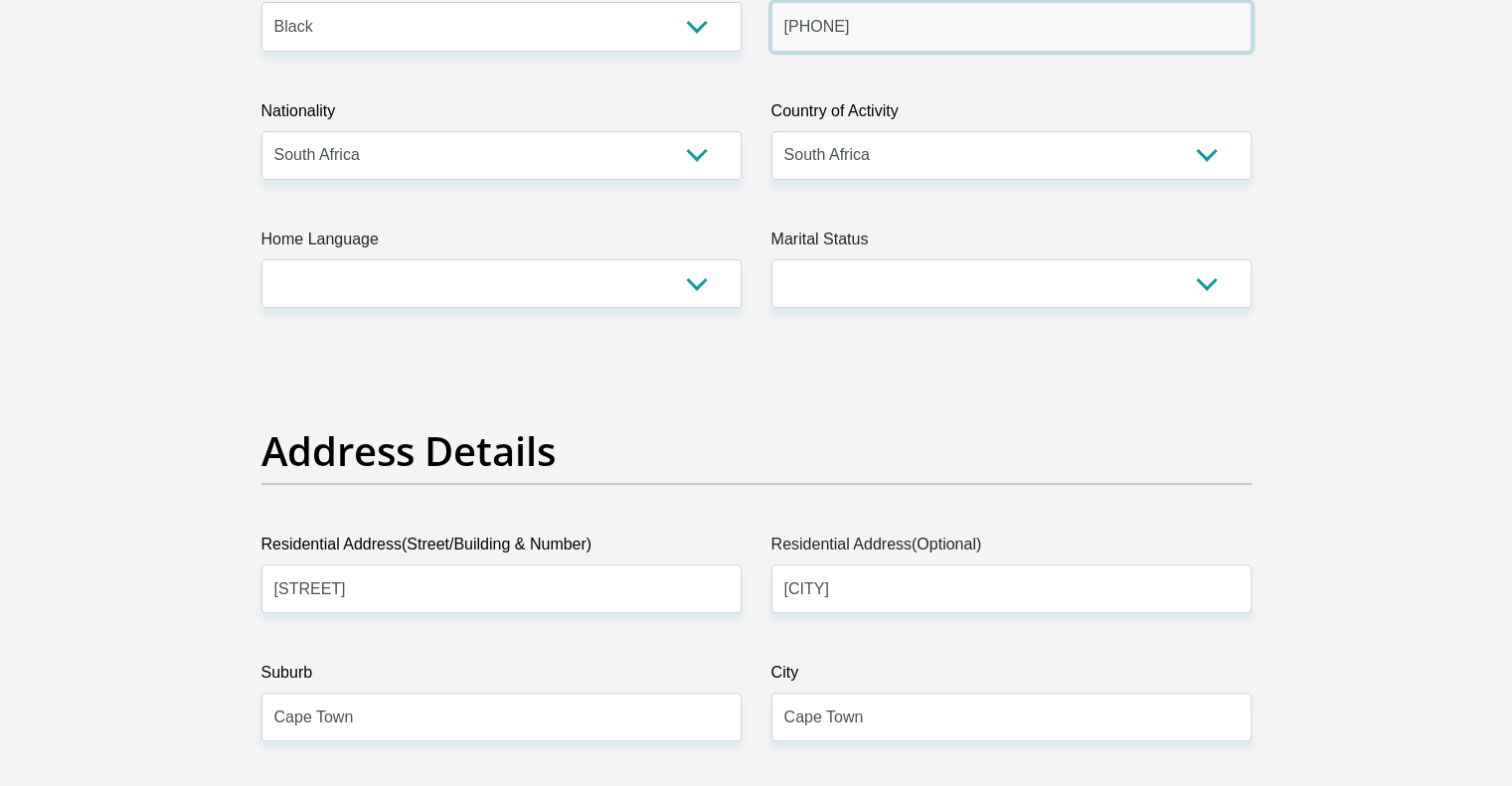 scroll, scrollTop: 606, scrollLeft: 0, axis: vertical 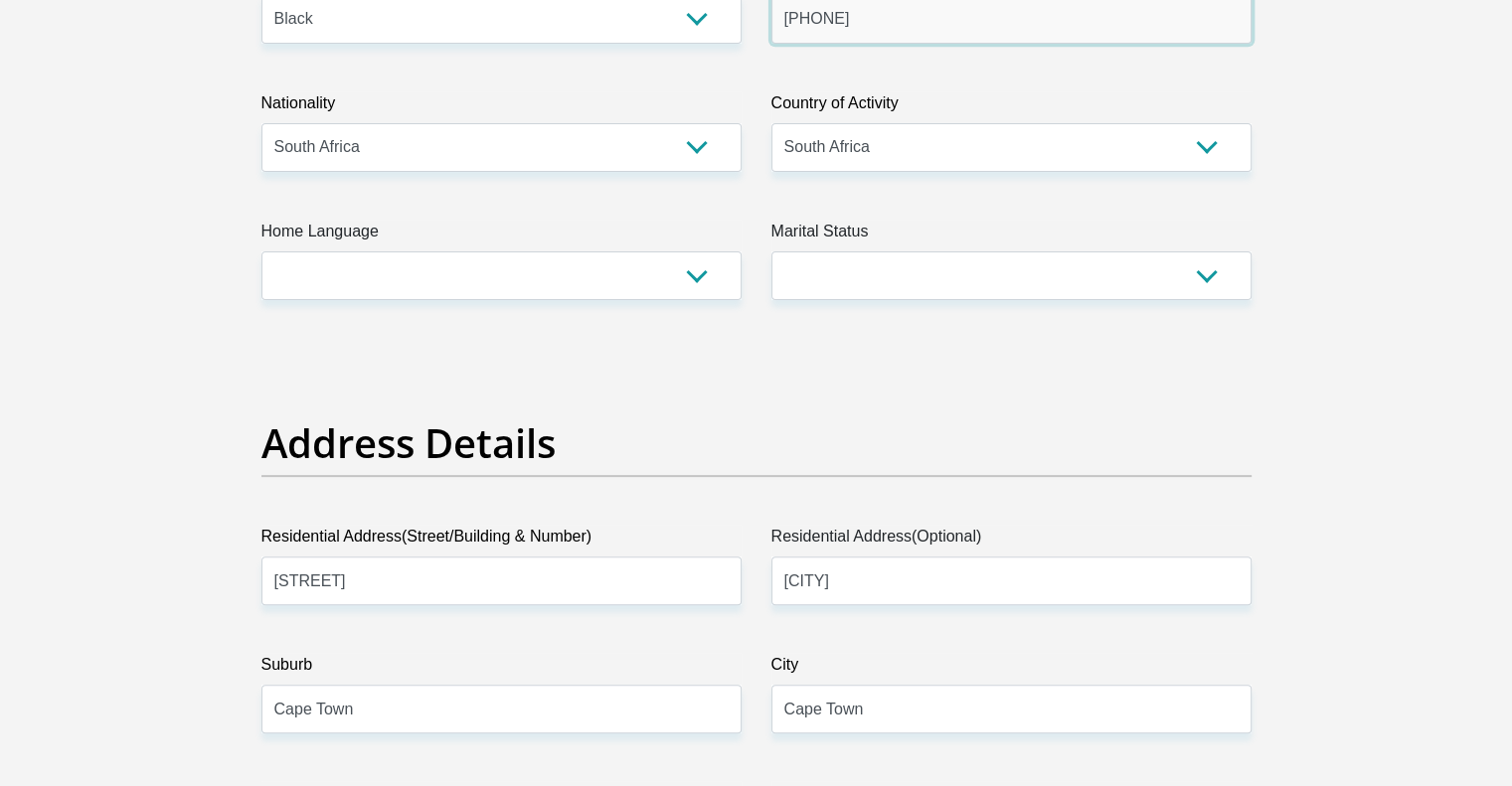 type on "0601465752" 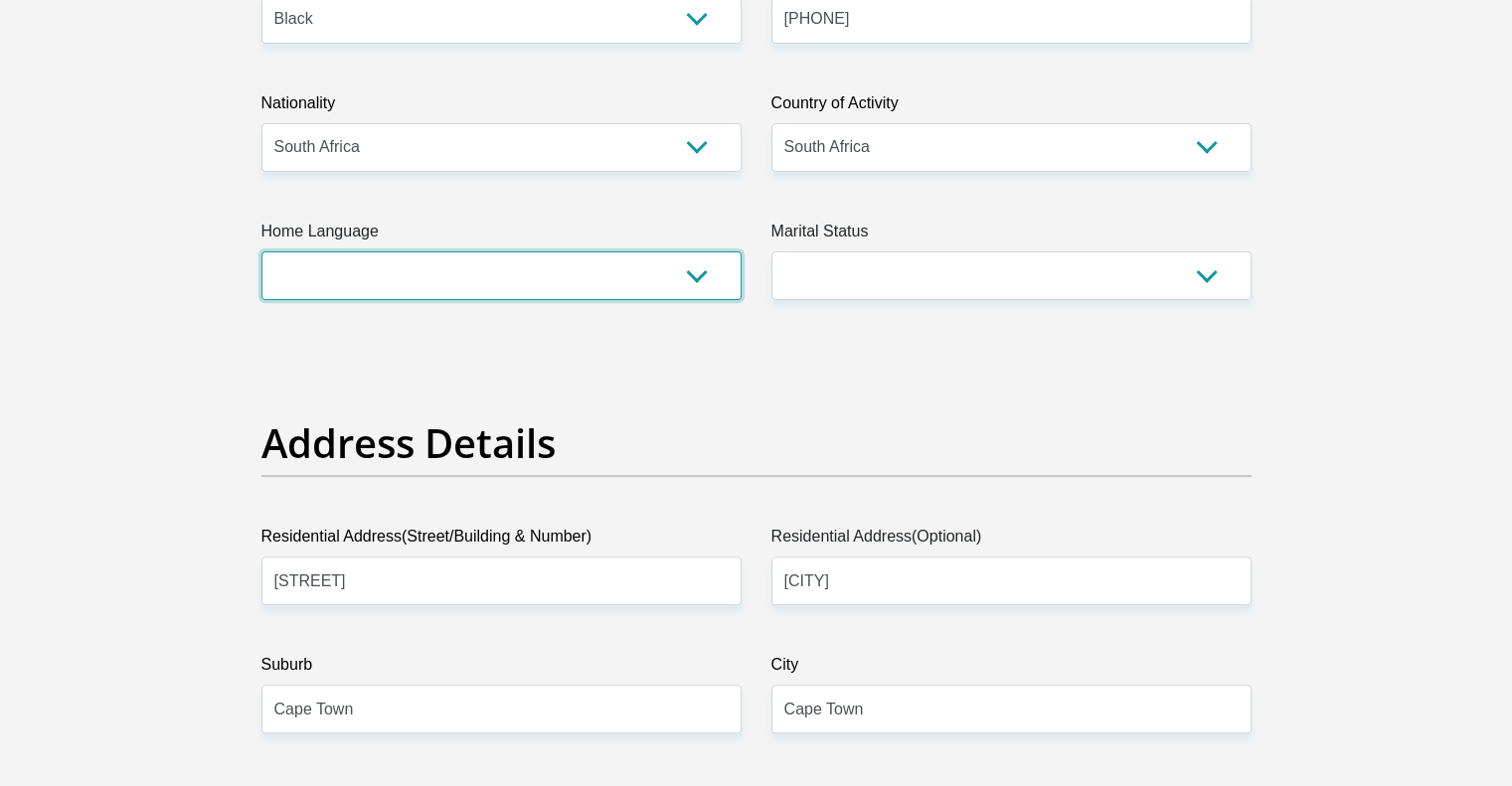 click on "Afrikaans
English
Sepedi
South Ndebele
Southern Sotho
Swati
Tsonga
Tswana
Venda
Xhosa
Zulu
Other" at bounding box center (501, 275) 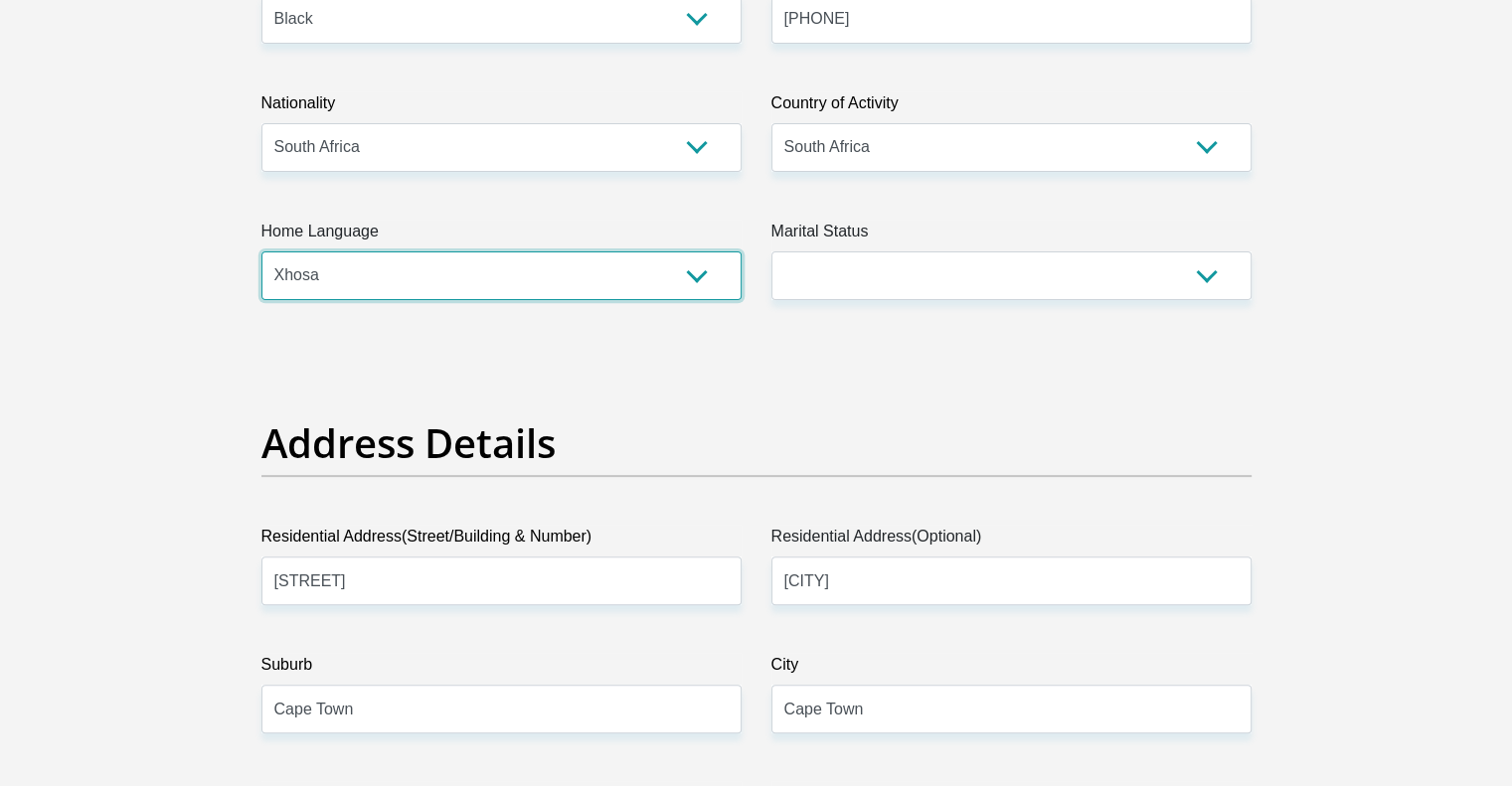 click on "Afrikaans
English
Sepedi
South Ndebele
Southern Sotho
Swati
Tsonga
Tswana
Venda
Xhosa
Zulu
Other" at bounding box center [501, 275] 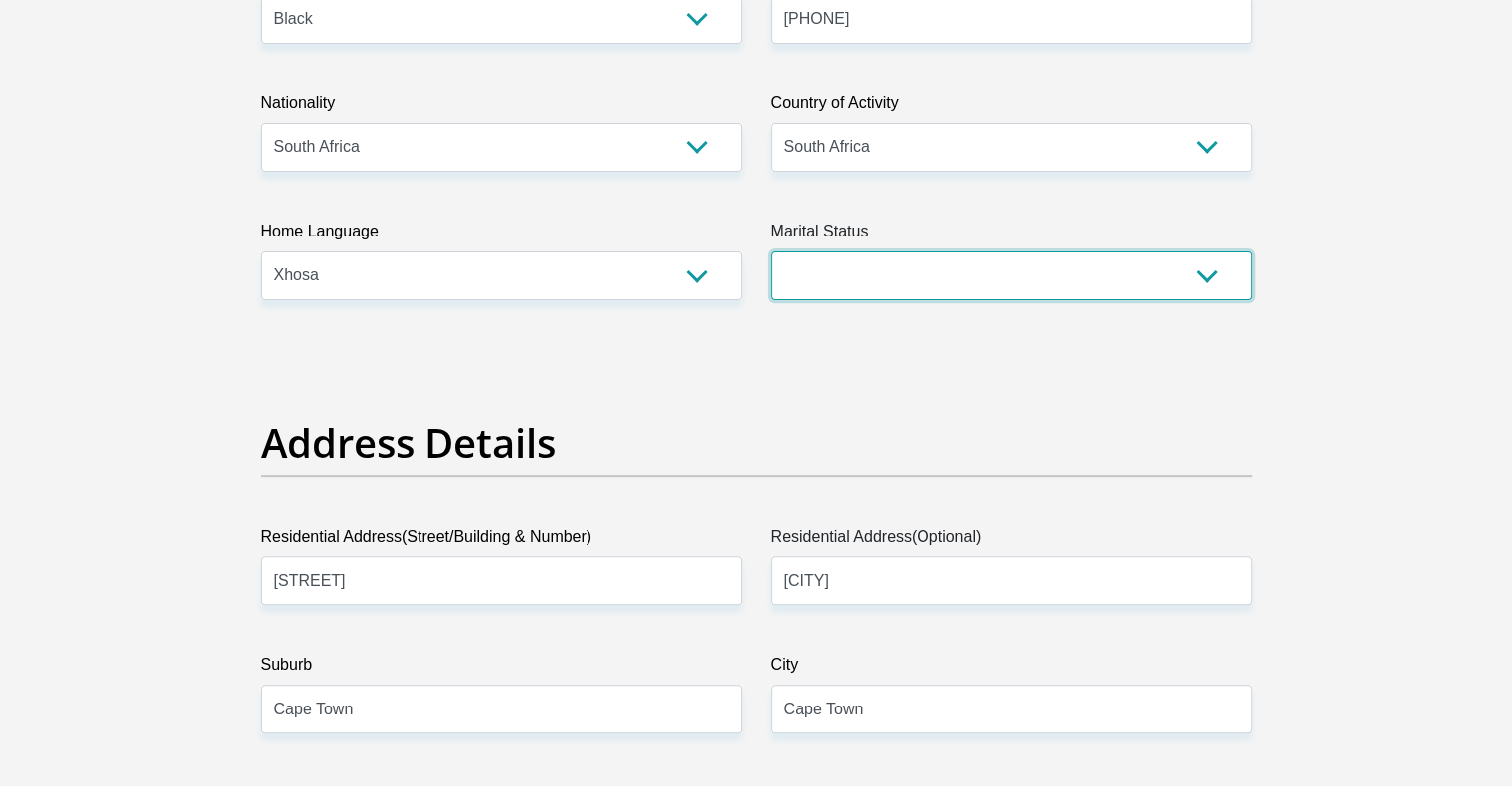 click on "Married ANC
Single
Divorced
Widowed
Married COP or Customary Law" at bounding box center [1011, 275] 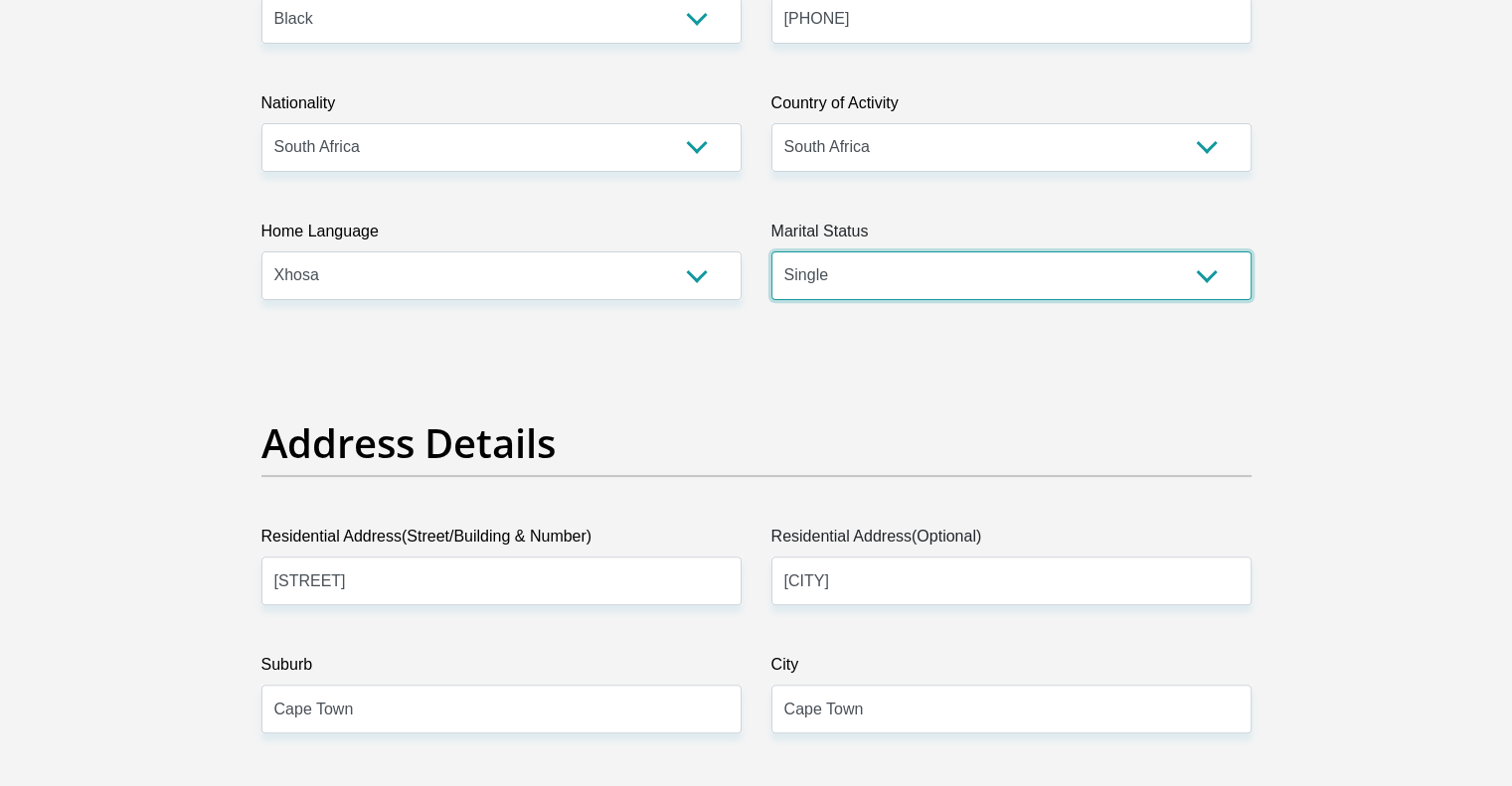 click on "Married ANC
Single
Divorced
Widowed
Married COP or Customary Law" at bounding box center (1011, 275) 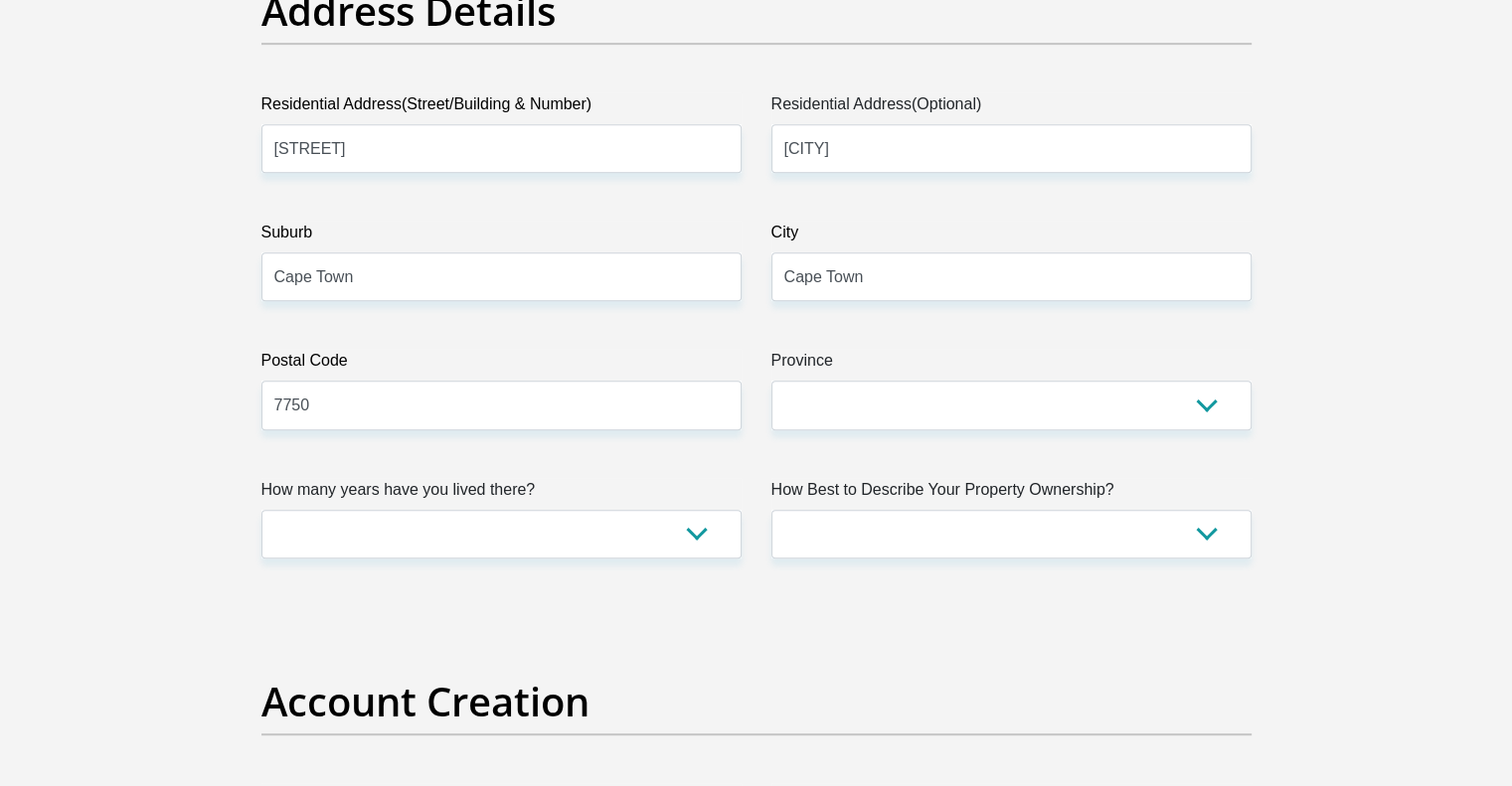 scroll, scrollTop: 1053, scrollLeft: 0, axis: vertical 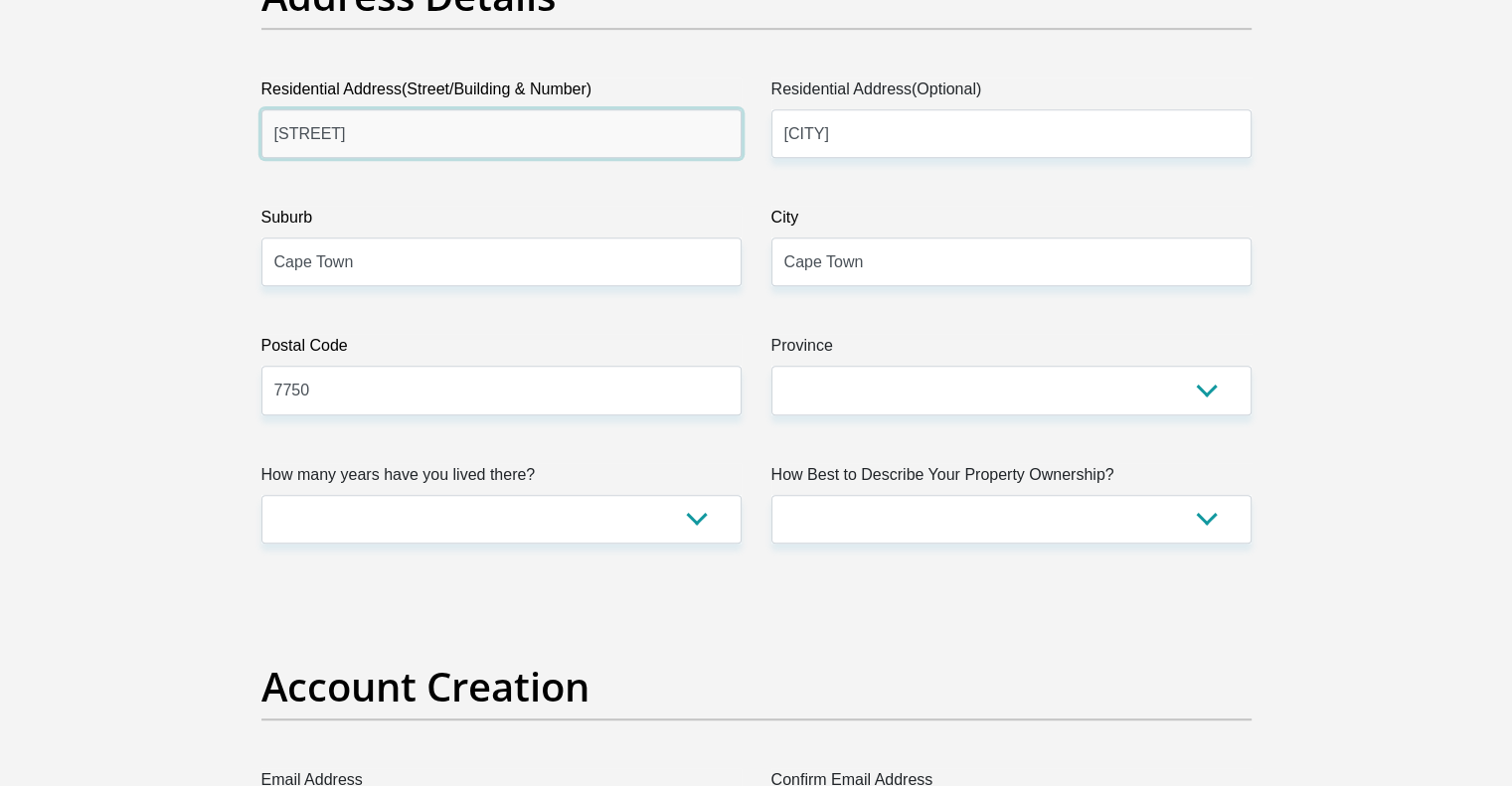 click on "Ntsikisi Street" at bounding box center [501, 133] 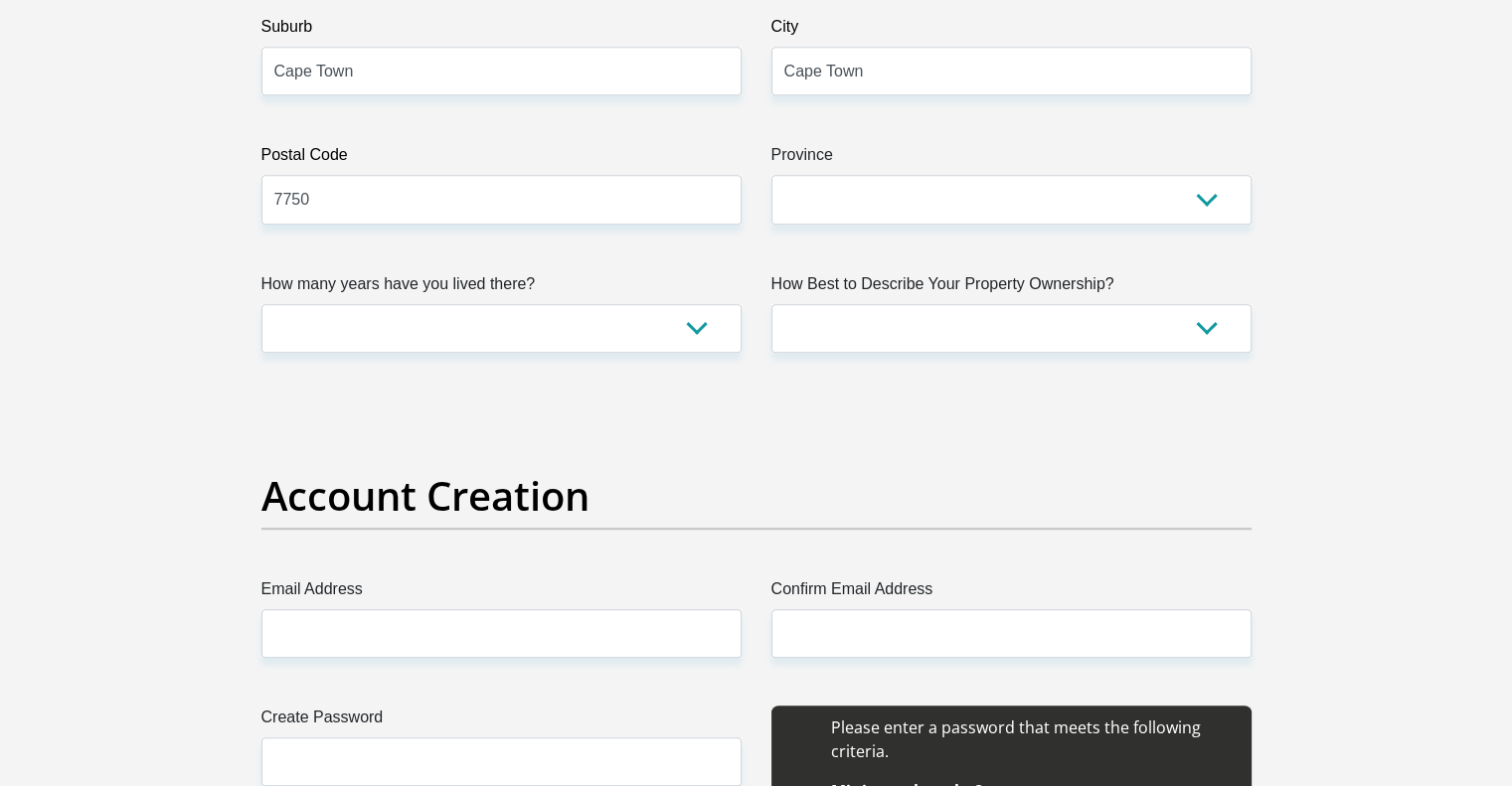 scroll, scrollTop: 1275, scrollLeft: 0, axis: vertical 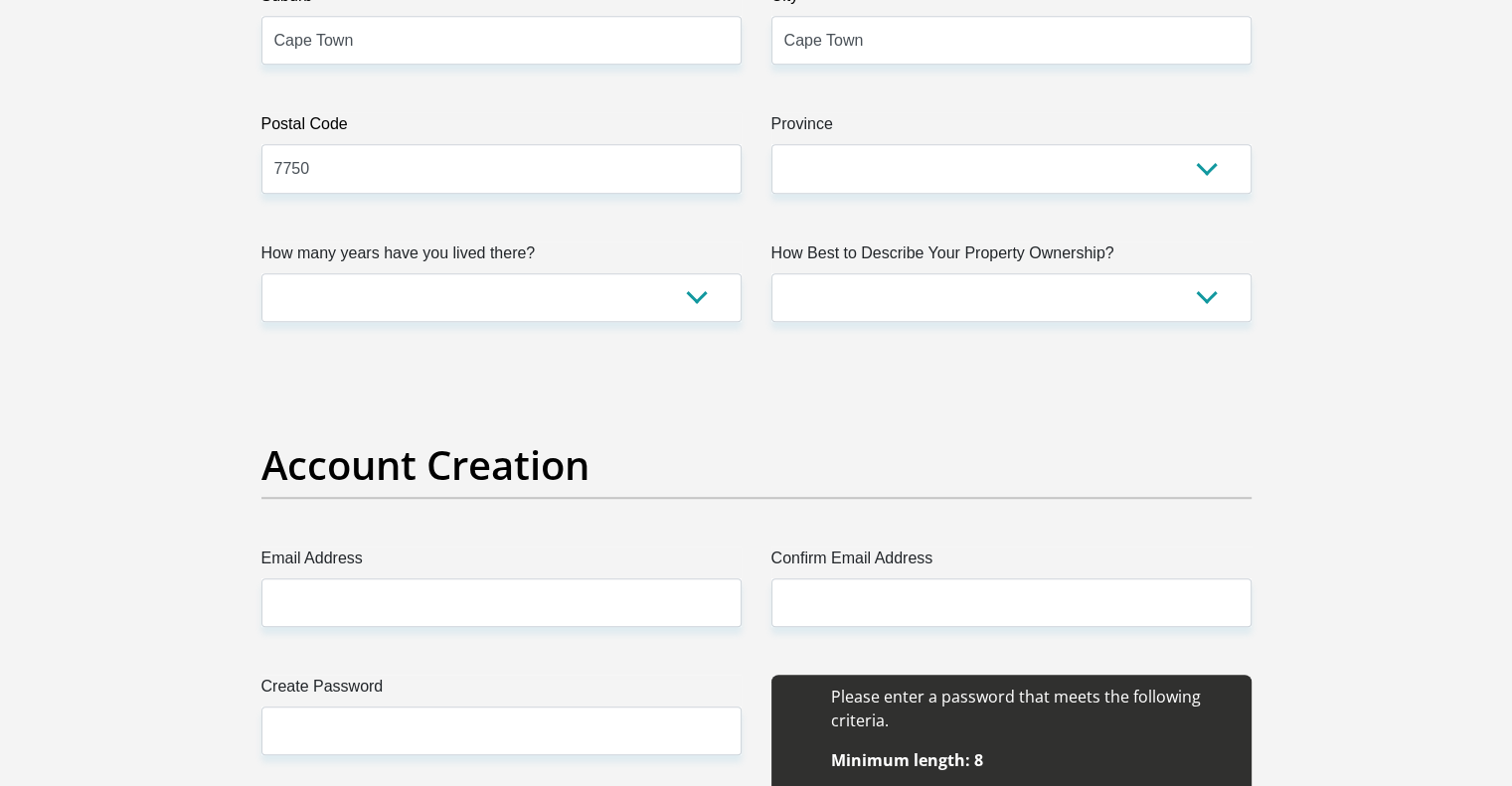 type on "11429 Ntsikisi Street" 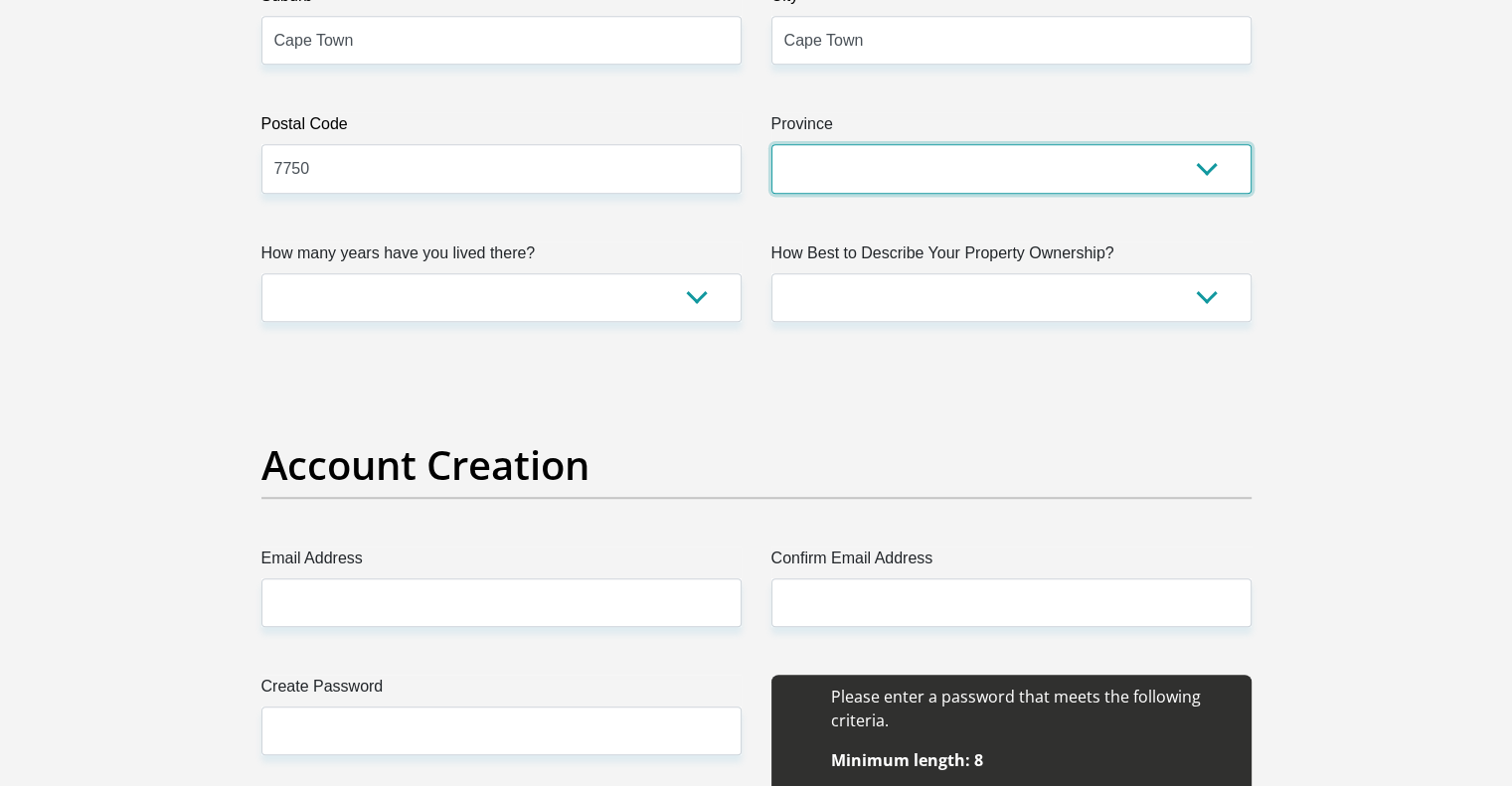 click on "Eastern Cape
Free State
Gauteng
KwaZulu-Natal
Limpopo
Mpumalanga
Northern Cape
North West
Western Cape" at bounding box center (1011, 168) 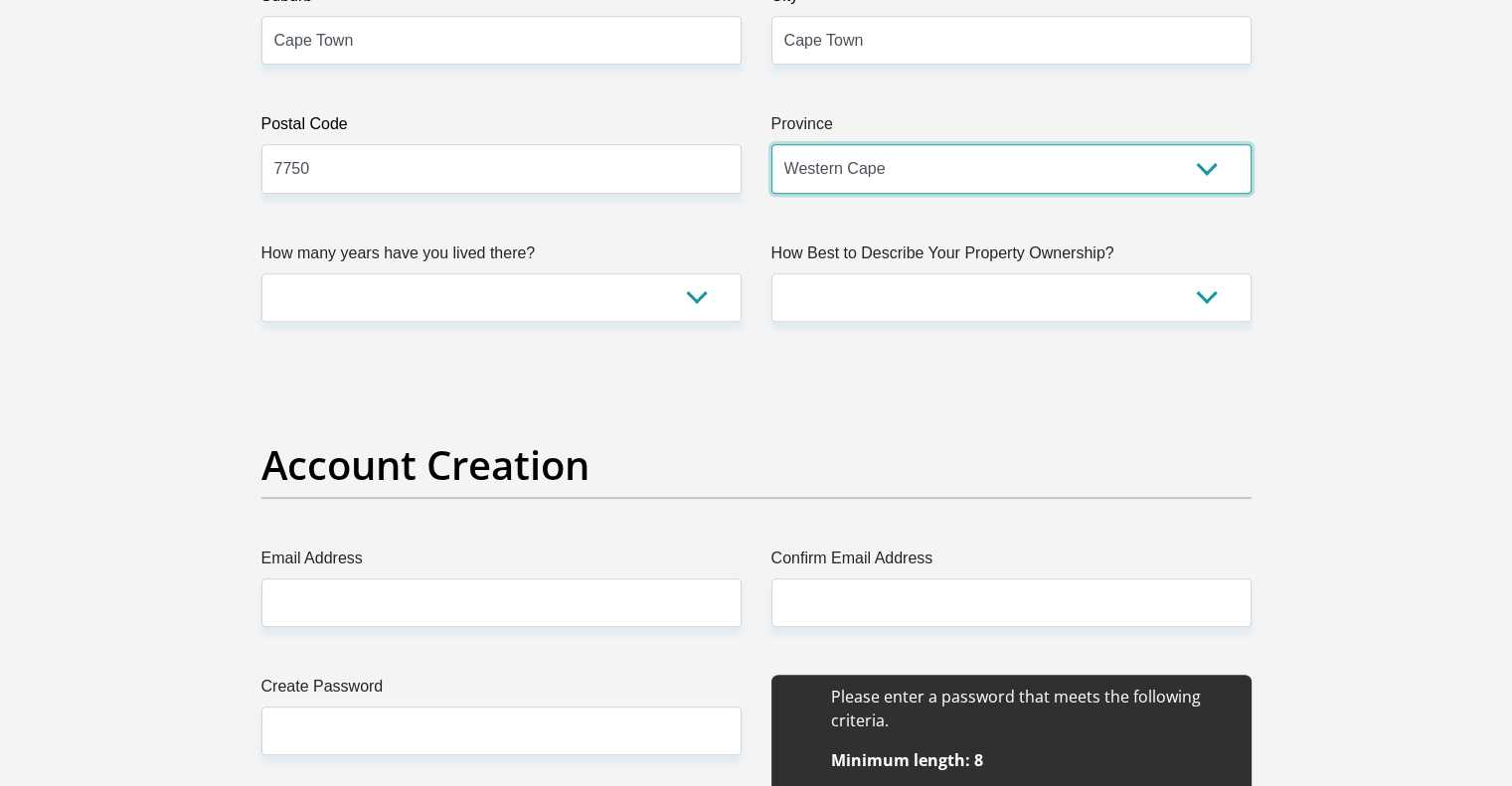 click on "Eastern Cape
Free State
Gauteng
KwaZulu-Natal
Limpopo
Mpumalanga
Northern Cape
North West
Western Cape" at bounding box center (1011, 168) 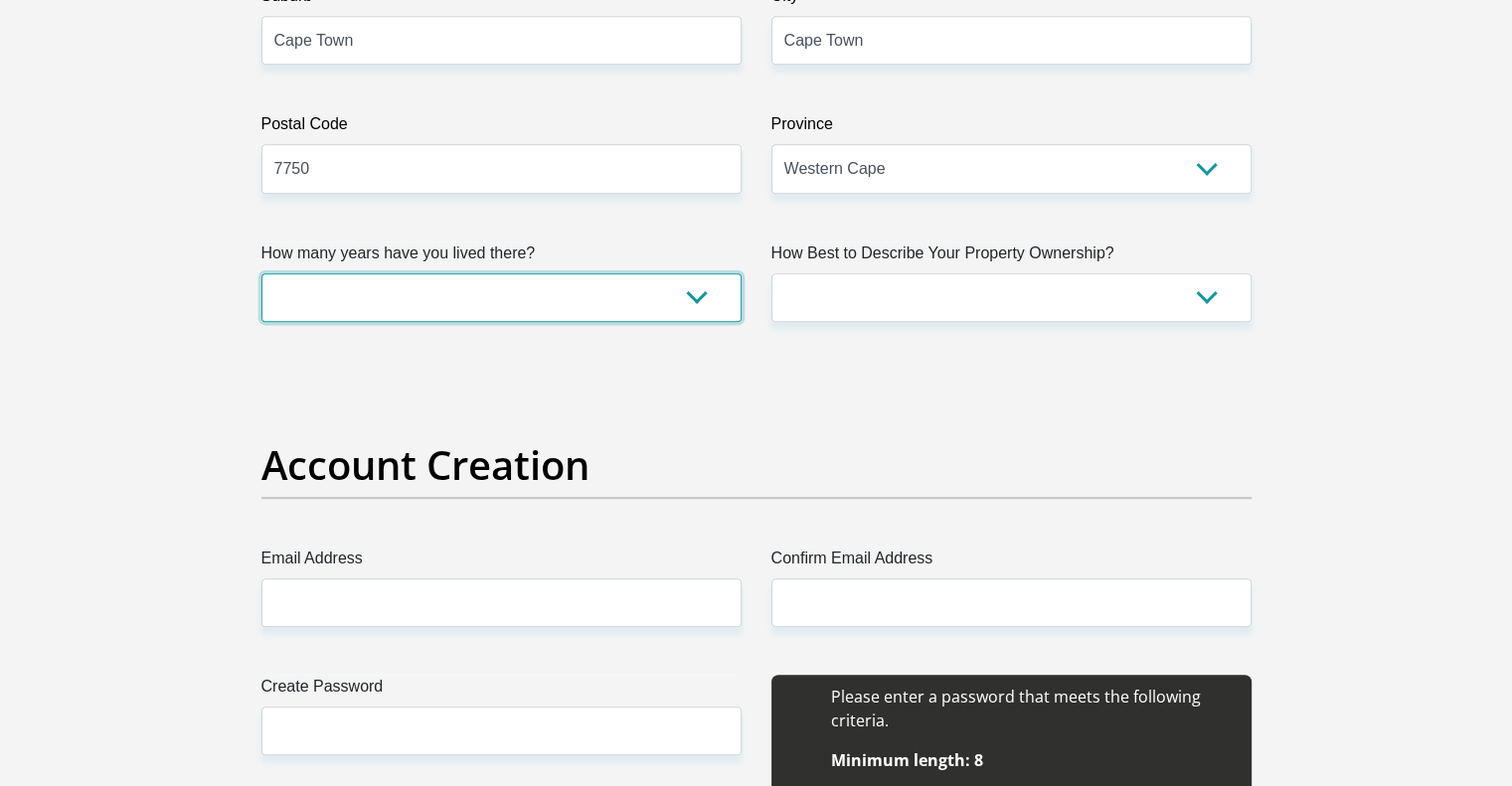 click on "less than 1 year
1-3 years
3-5 years
5+ years" at bounding box center (501, 297) 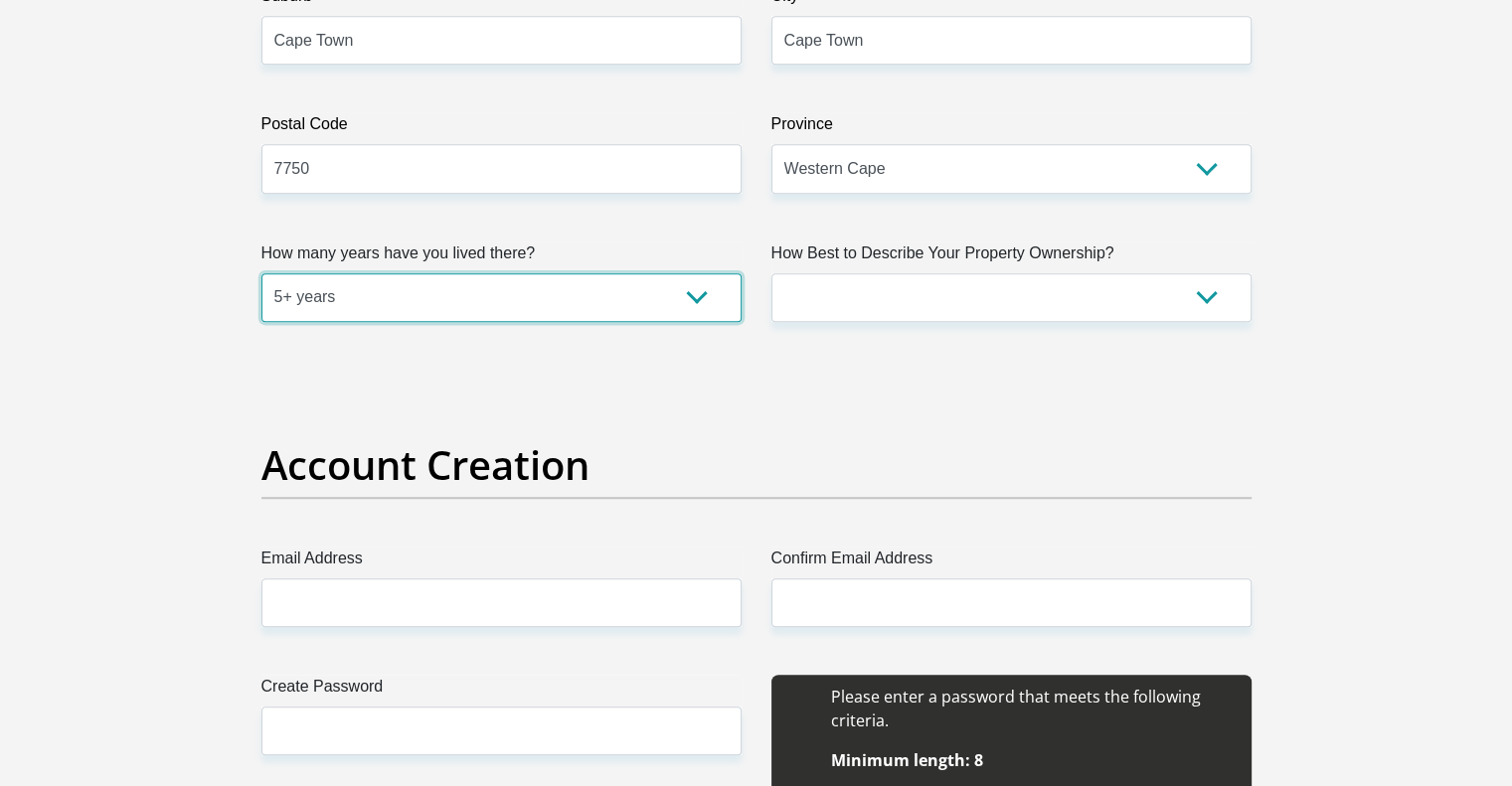 click on "less than 1 year
1-3 years
3-5 years
5+ years" at bounding box center (501, 297) 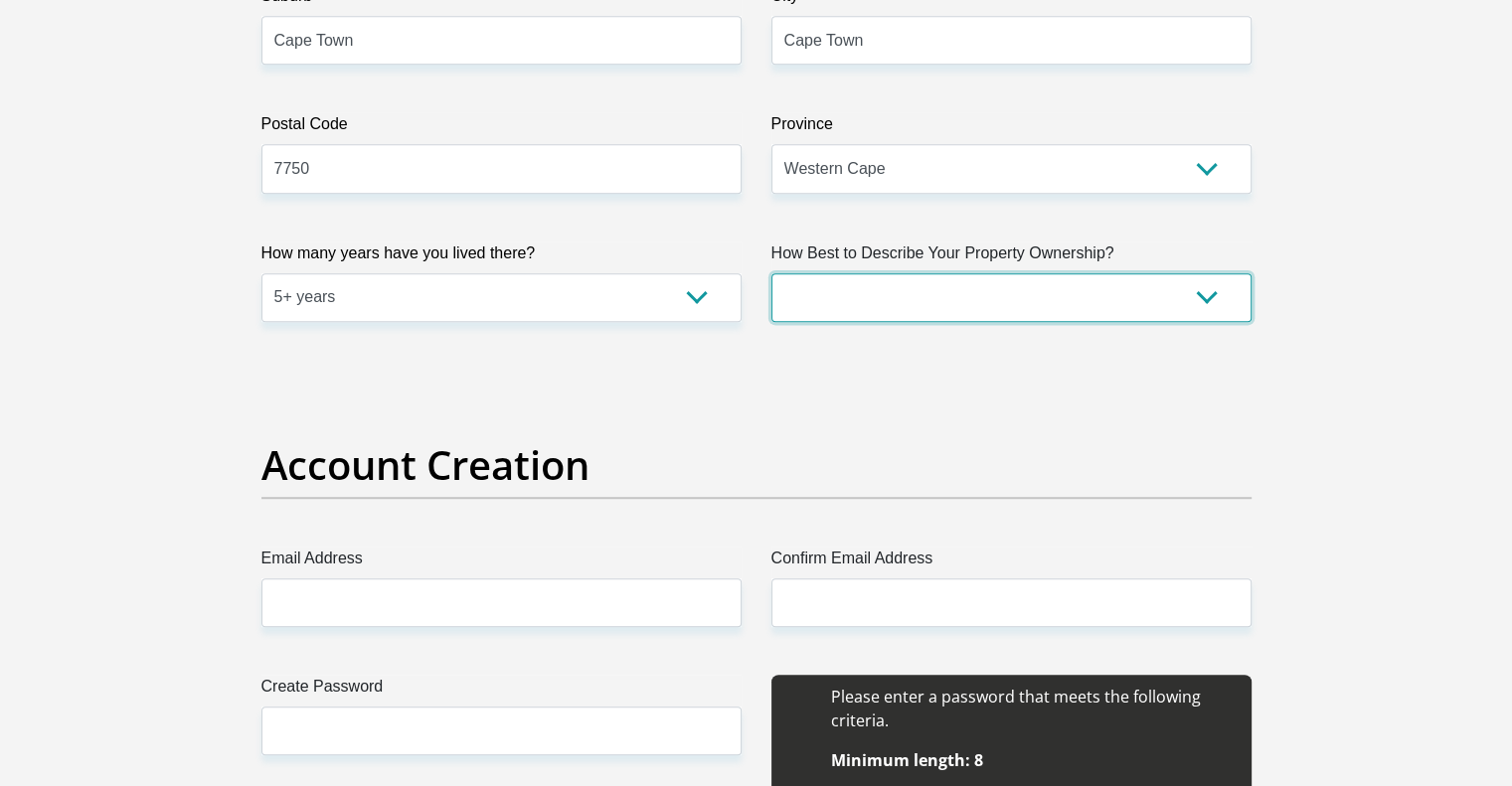 click on "Owned
Rented
Family Owned
Company Dwelling" at bounding box center [1011, 297] 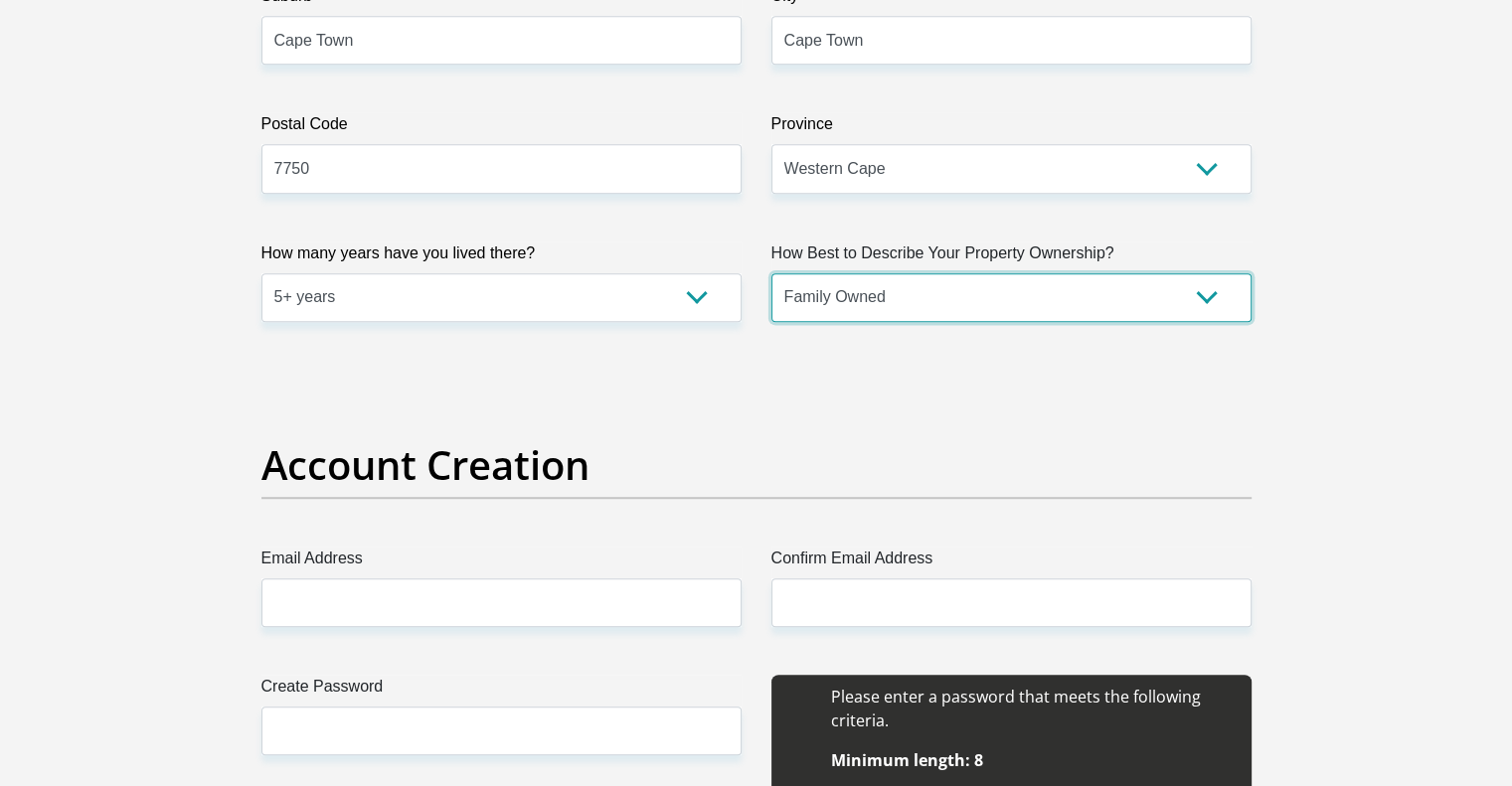 click on "Owned
Rented
Family Owned
Company Dwelling" at bounding box center [1011, 297] 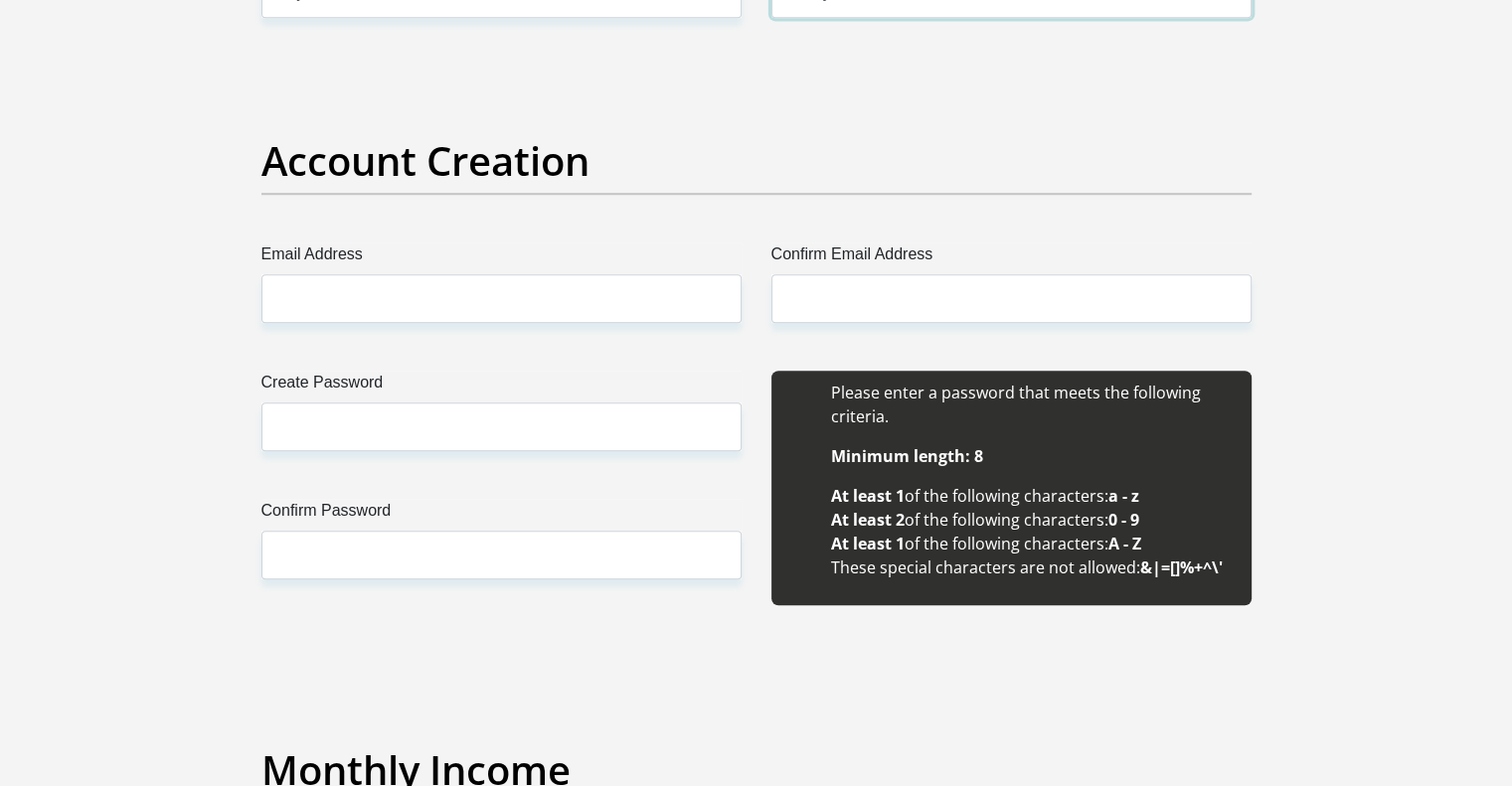 scroll, scrollTop: 1586, scrollLeft: 0, axis: vertical 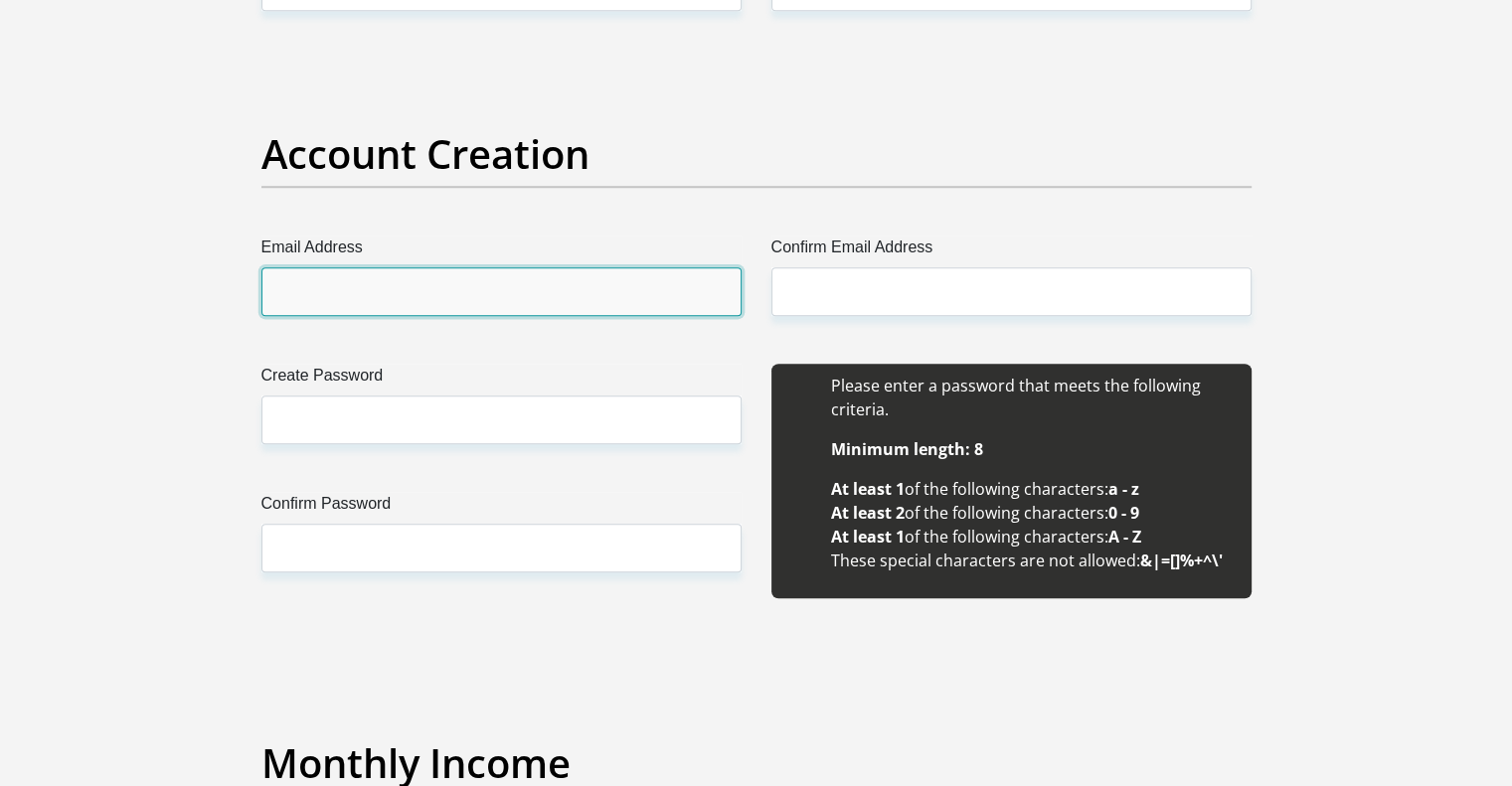 click on "Email Address" at bounding box center [501, 291] 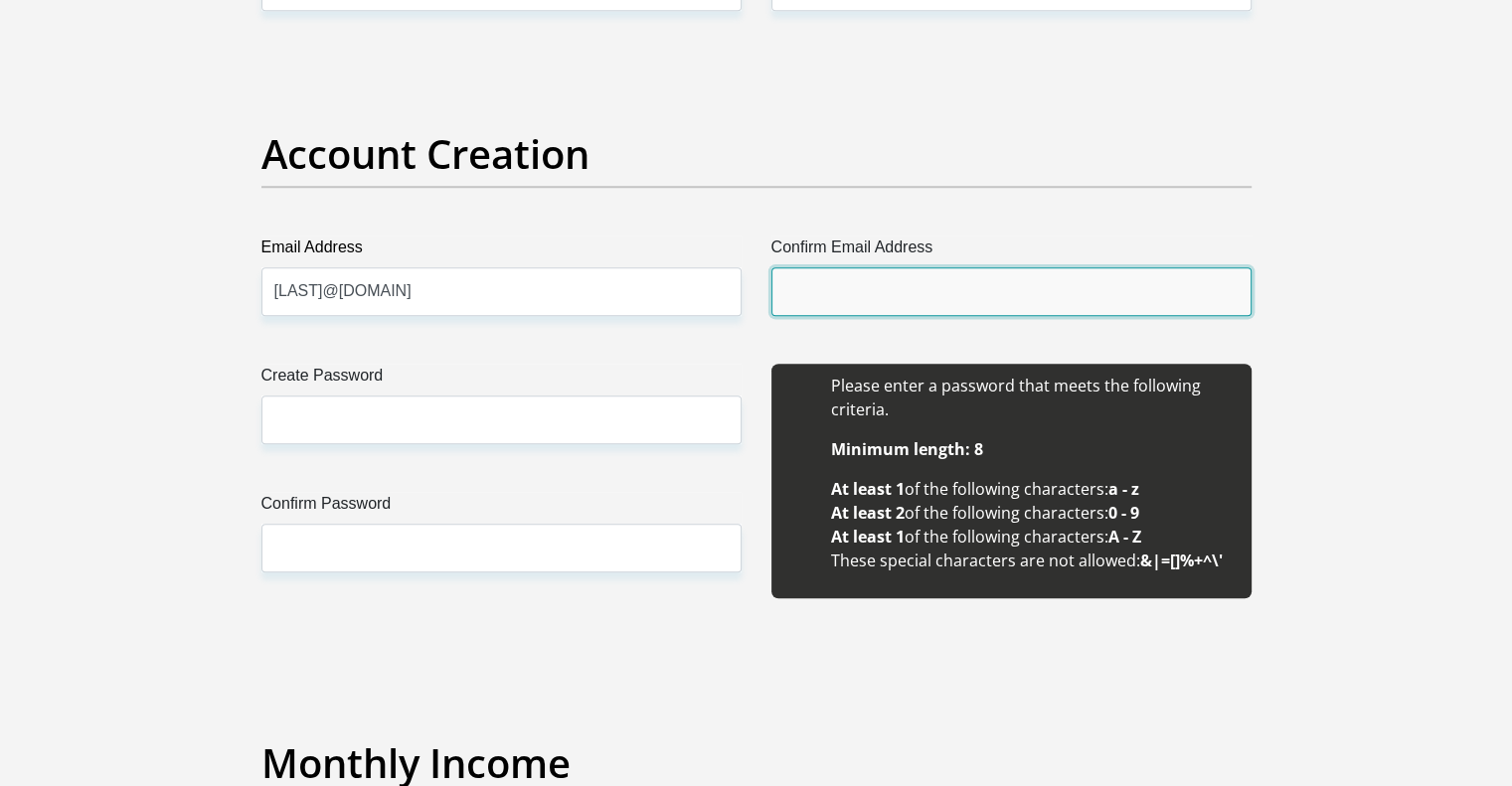 click on "Confirm Email Address" at bounding box center [1011, 291] 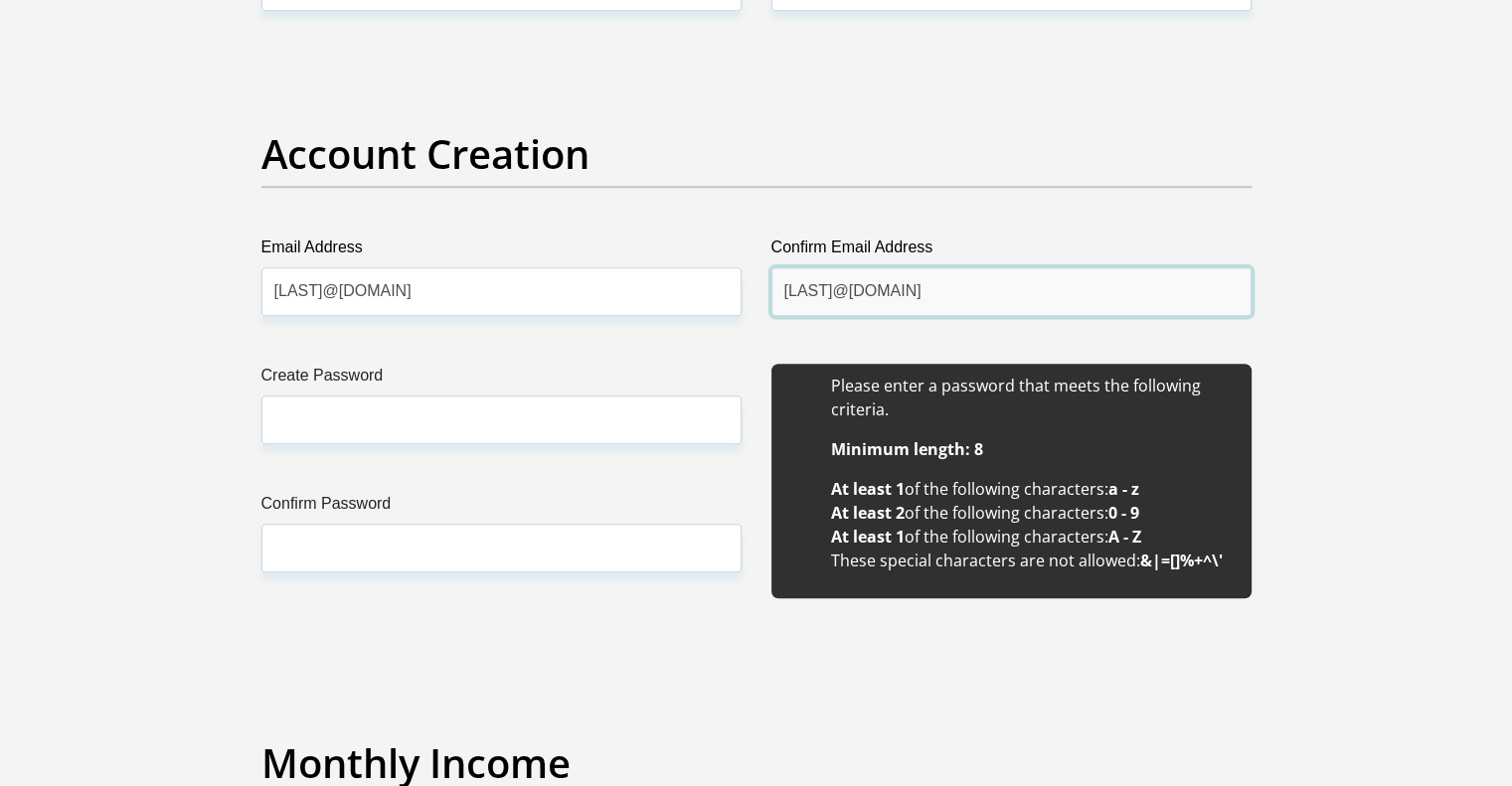 type on "mhawu1@gmail.com" 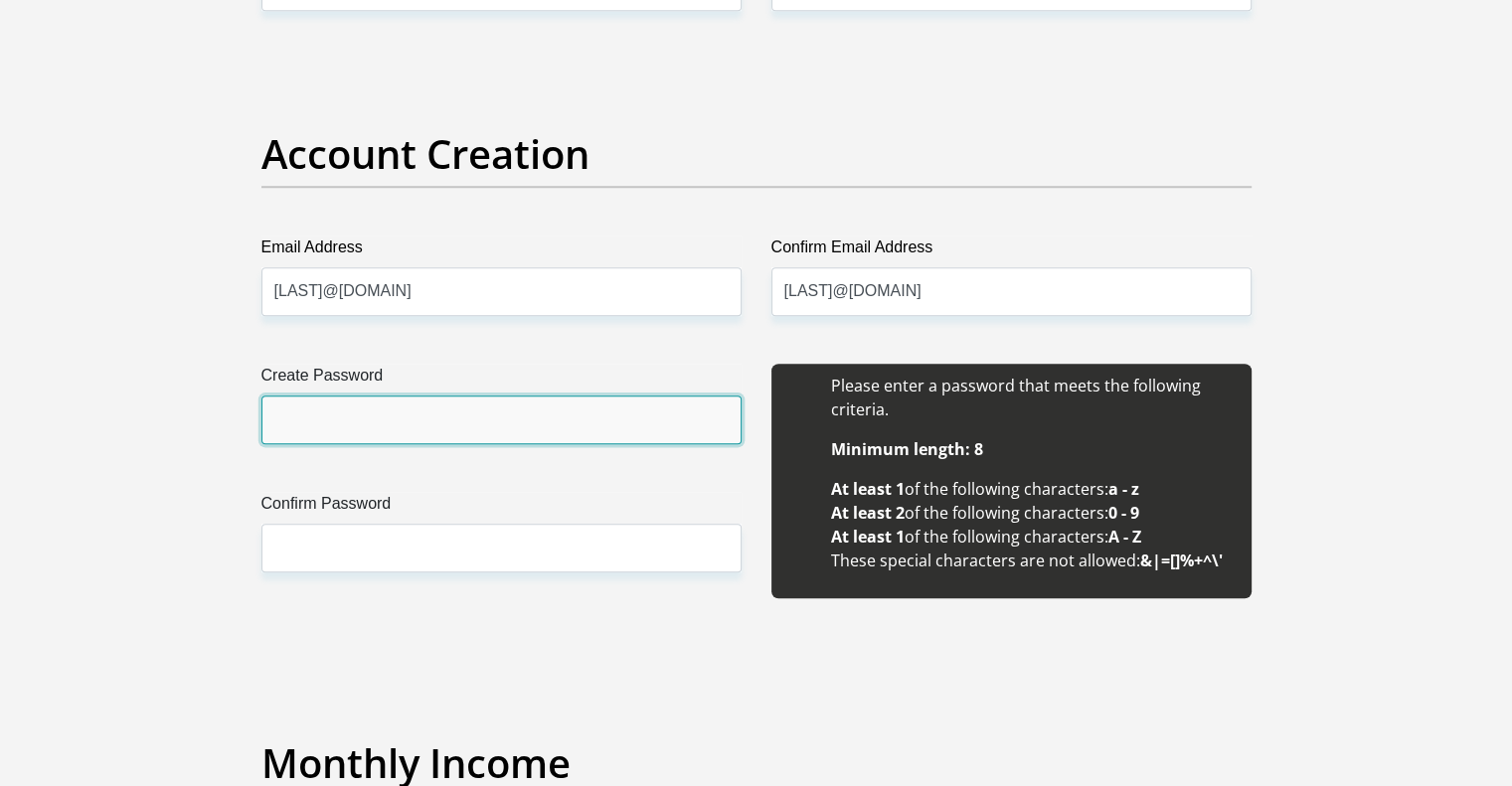 click on "Create Password" at bounding box center [501, 419] 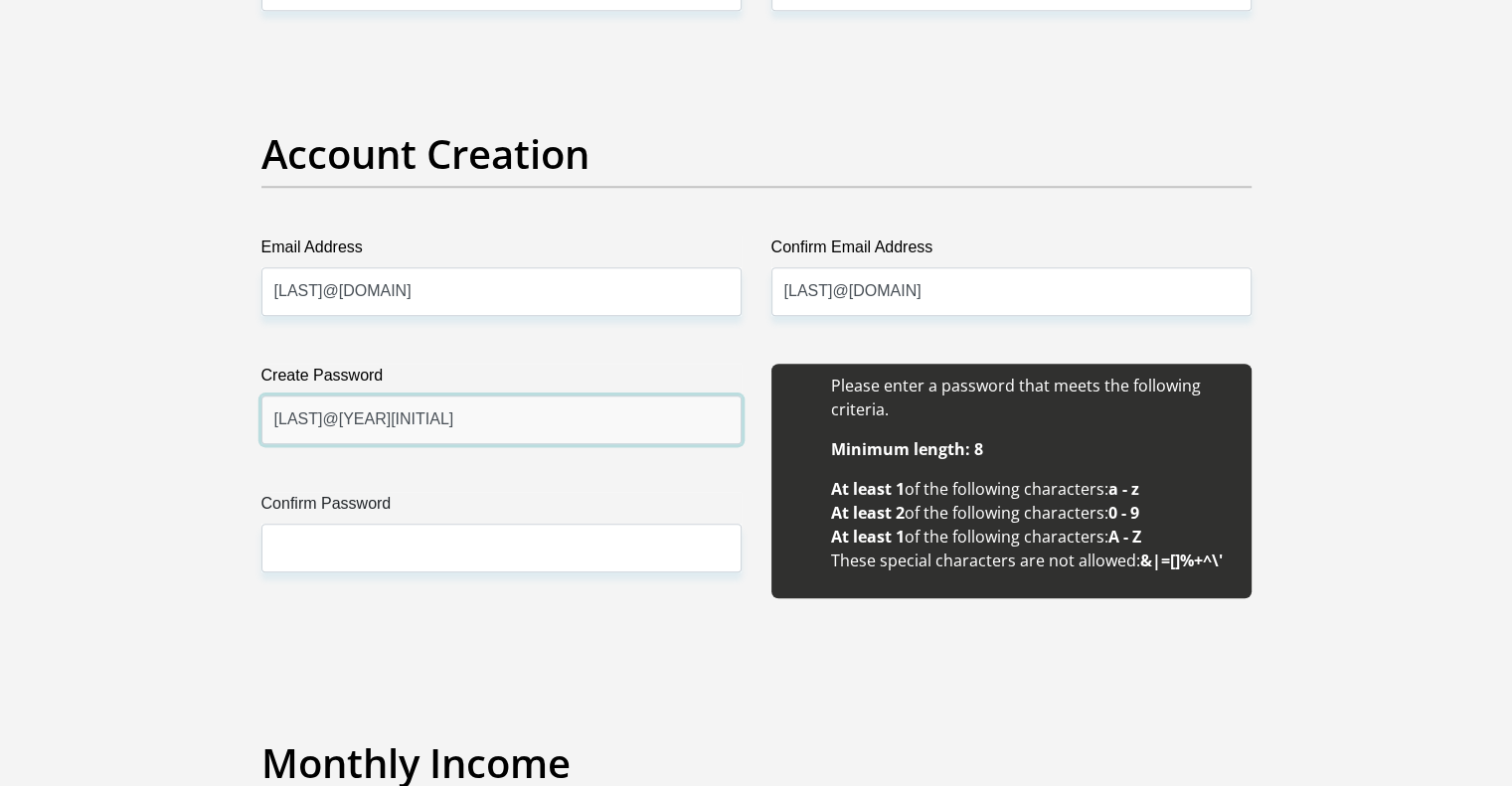 type on "Hawu@1992" 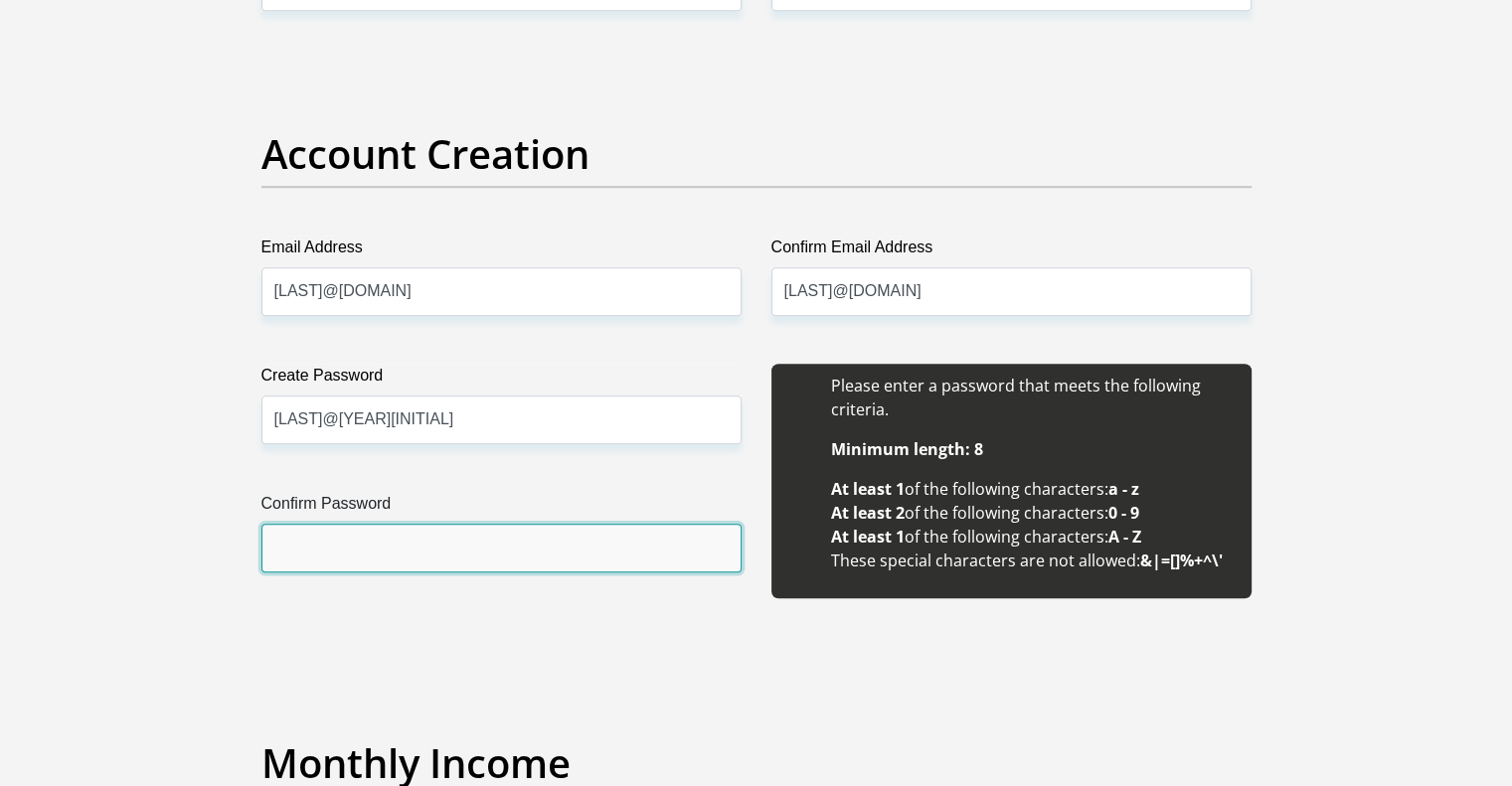 click on "Confirm Password" at bounding box center [501, 548] 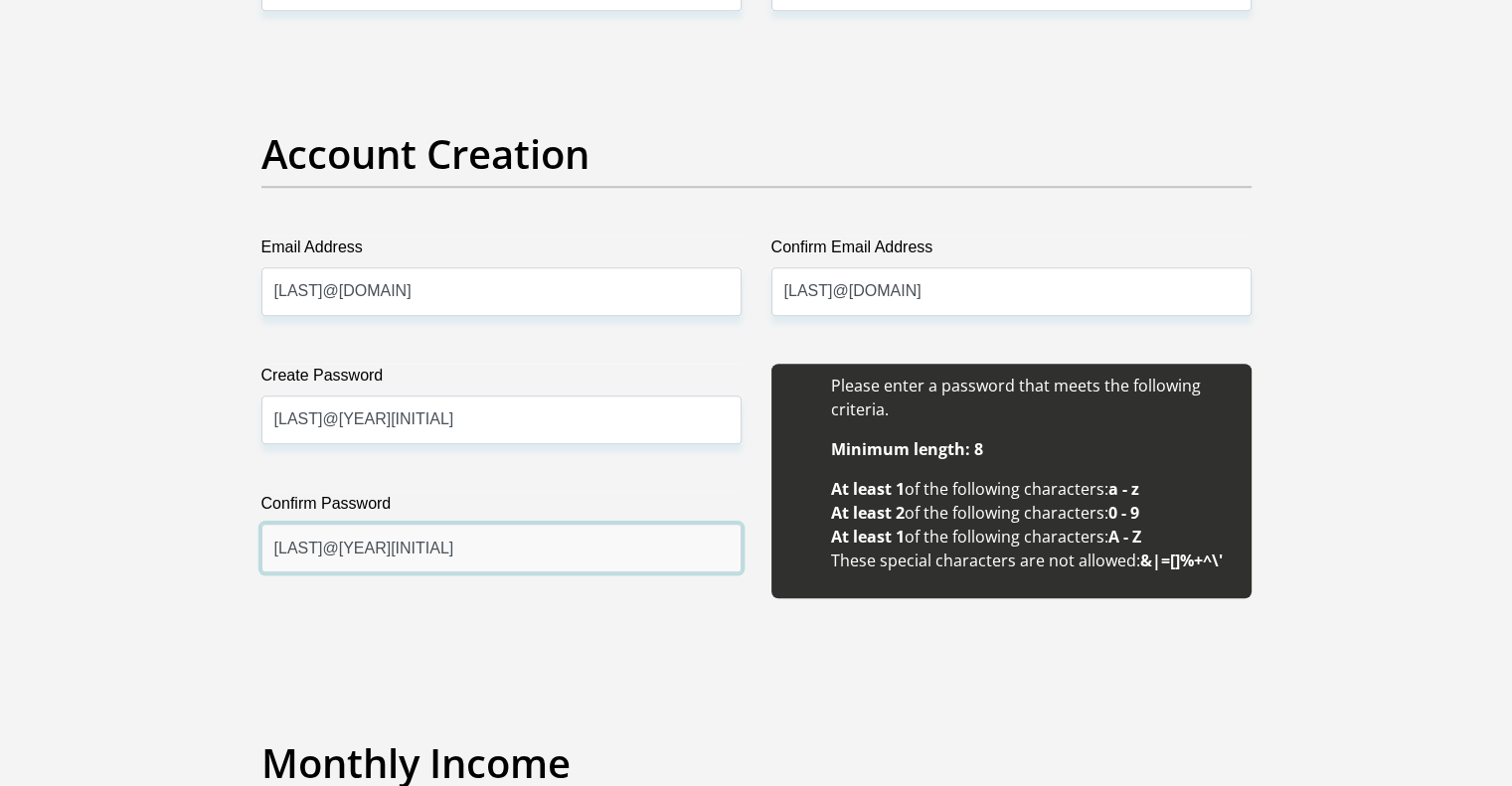 type on "Hawu@1992" 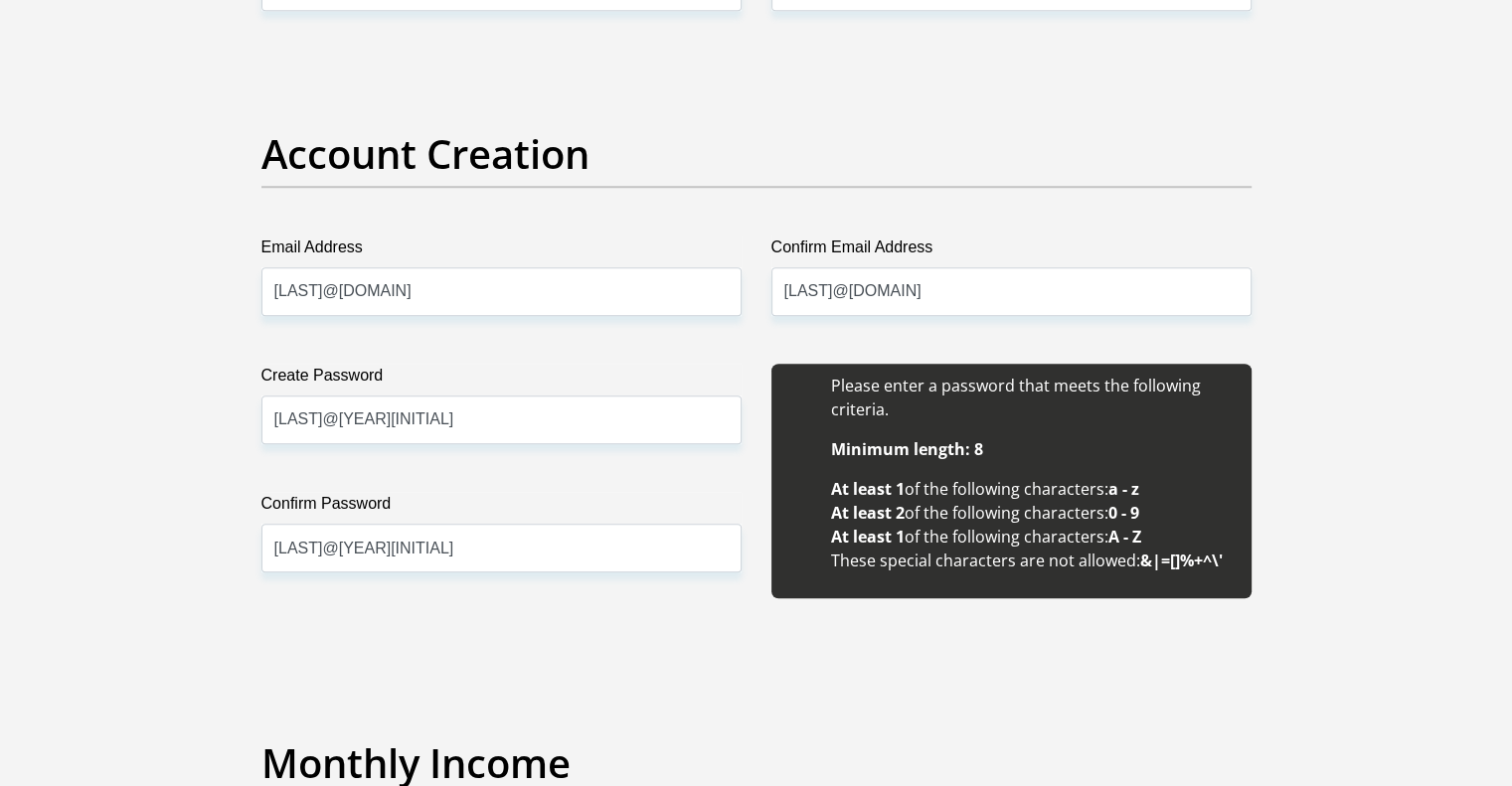 click on "Personal Details
Title
Mr
Ms
Mrs
Dr
Other
First Name
Malwande
Surname
Hawu
ID Number
9209086101084
Please input valid ID number
Race
Black
Coloured
Indian
White
Other
Contact Number
0601465752
Please input valid contact number" at bounding box center (756, 1965) 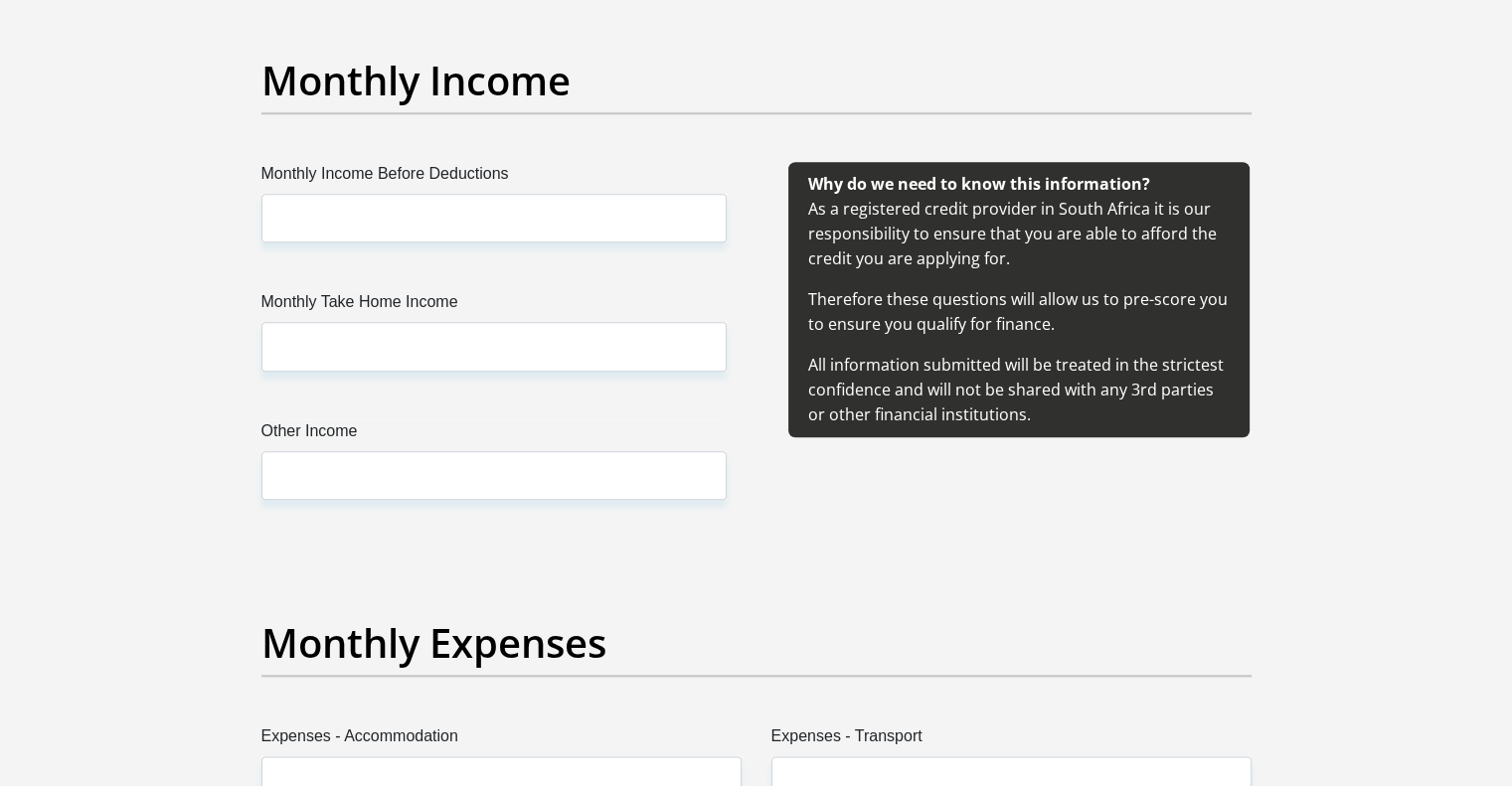 scroll, scrollTop: 2283, scrollLeft: 0, axis: vertical 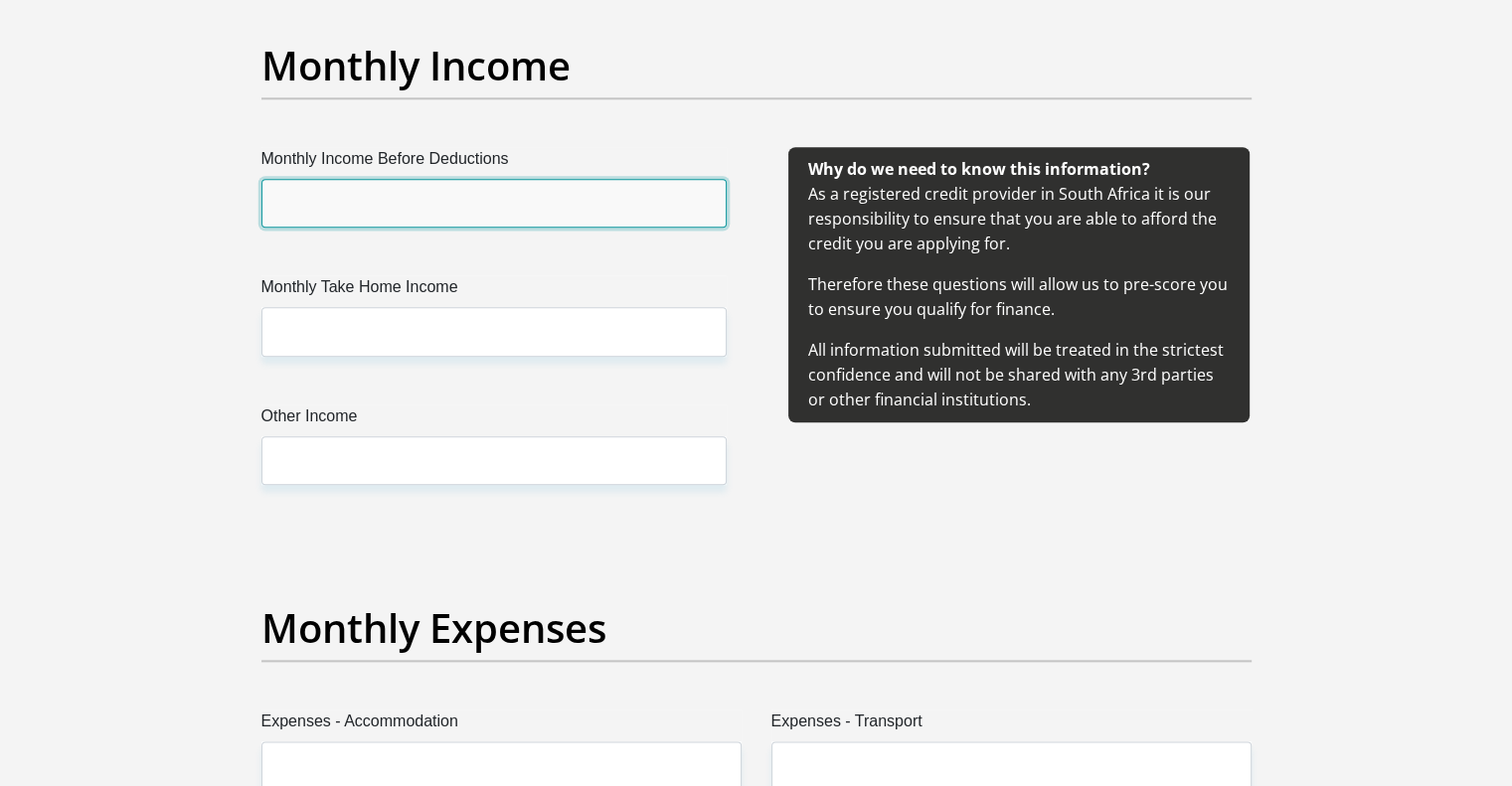 click on "Monthly Income Before Deductions" at bounding box center (494, 203) 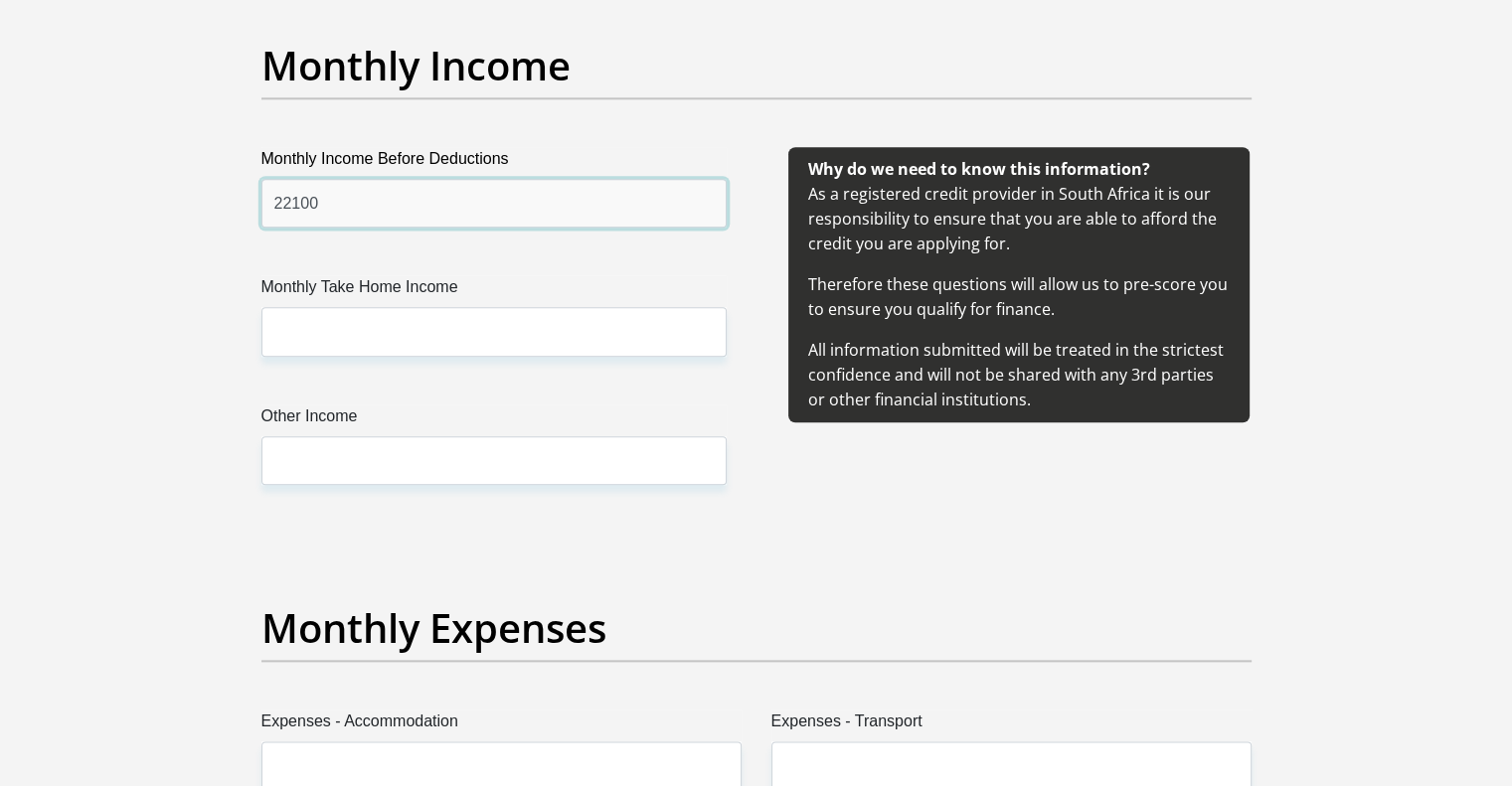 type on "22100" 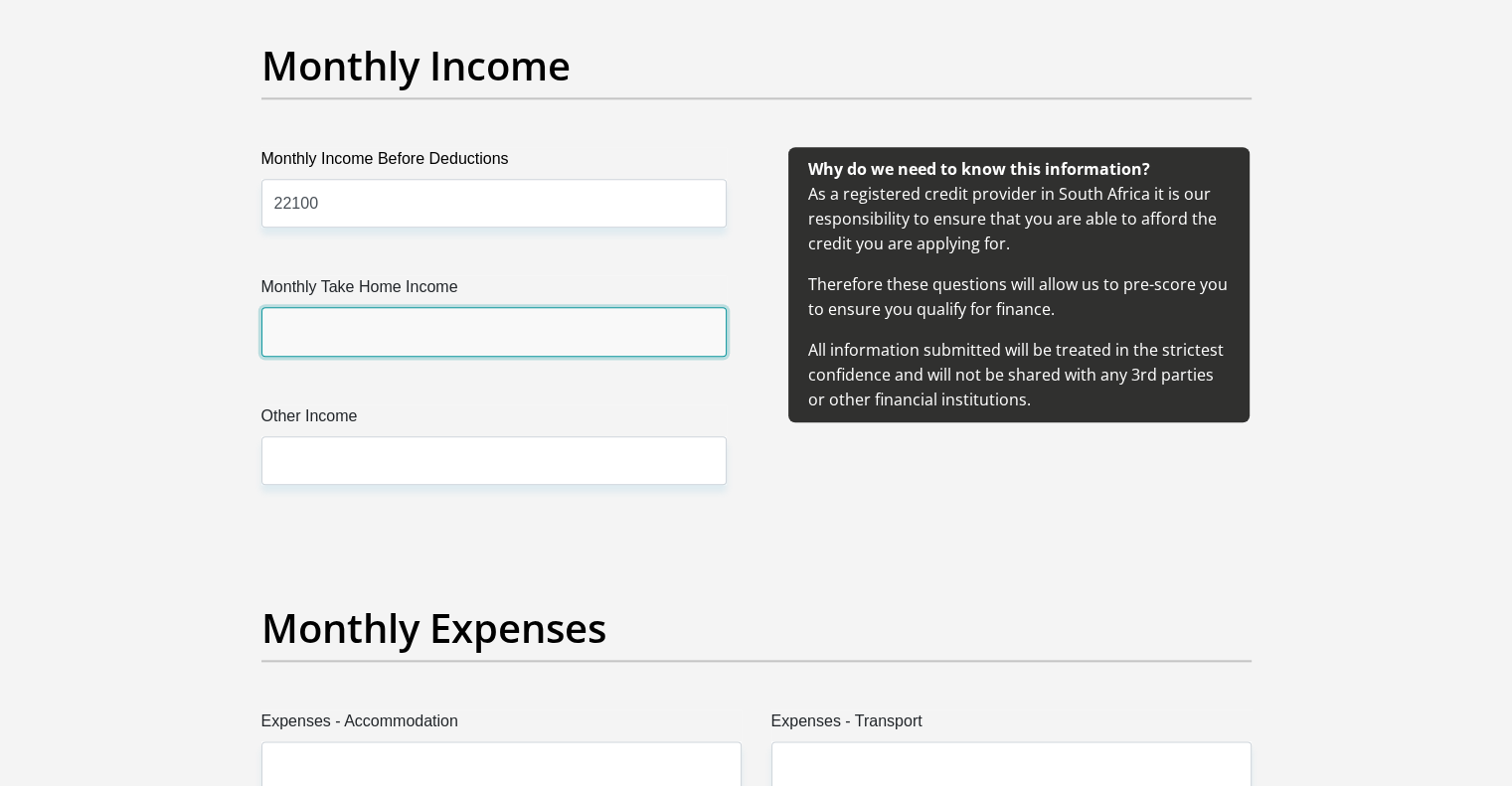 click on "Monthly Take Home Income" at bounding box center (494, 331) 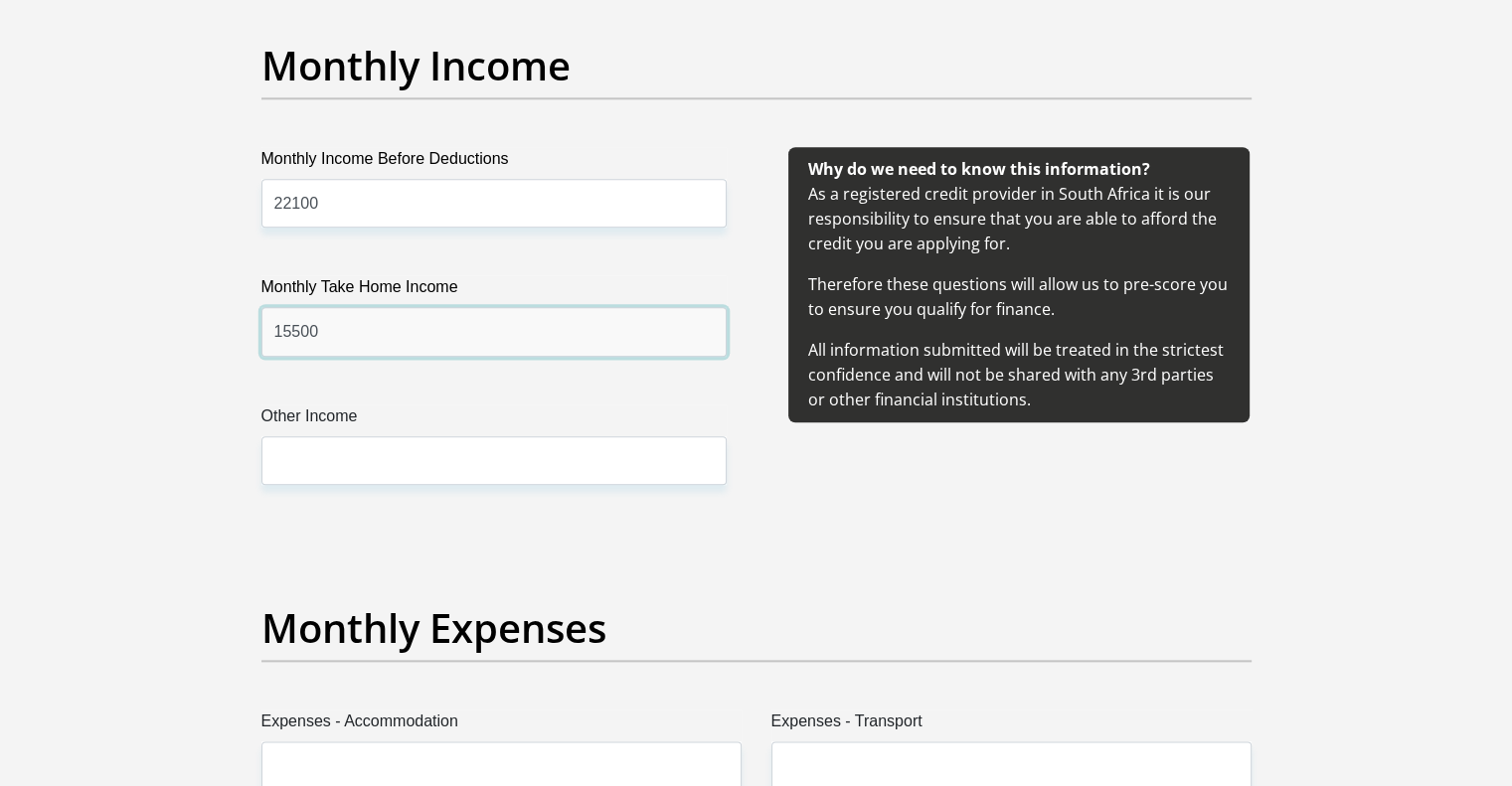 type on "15500" 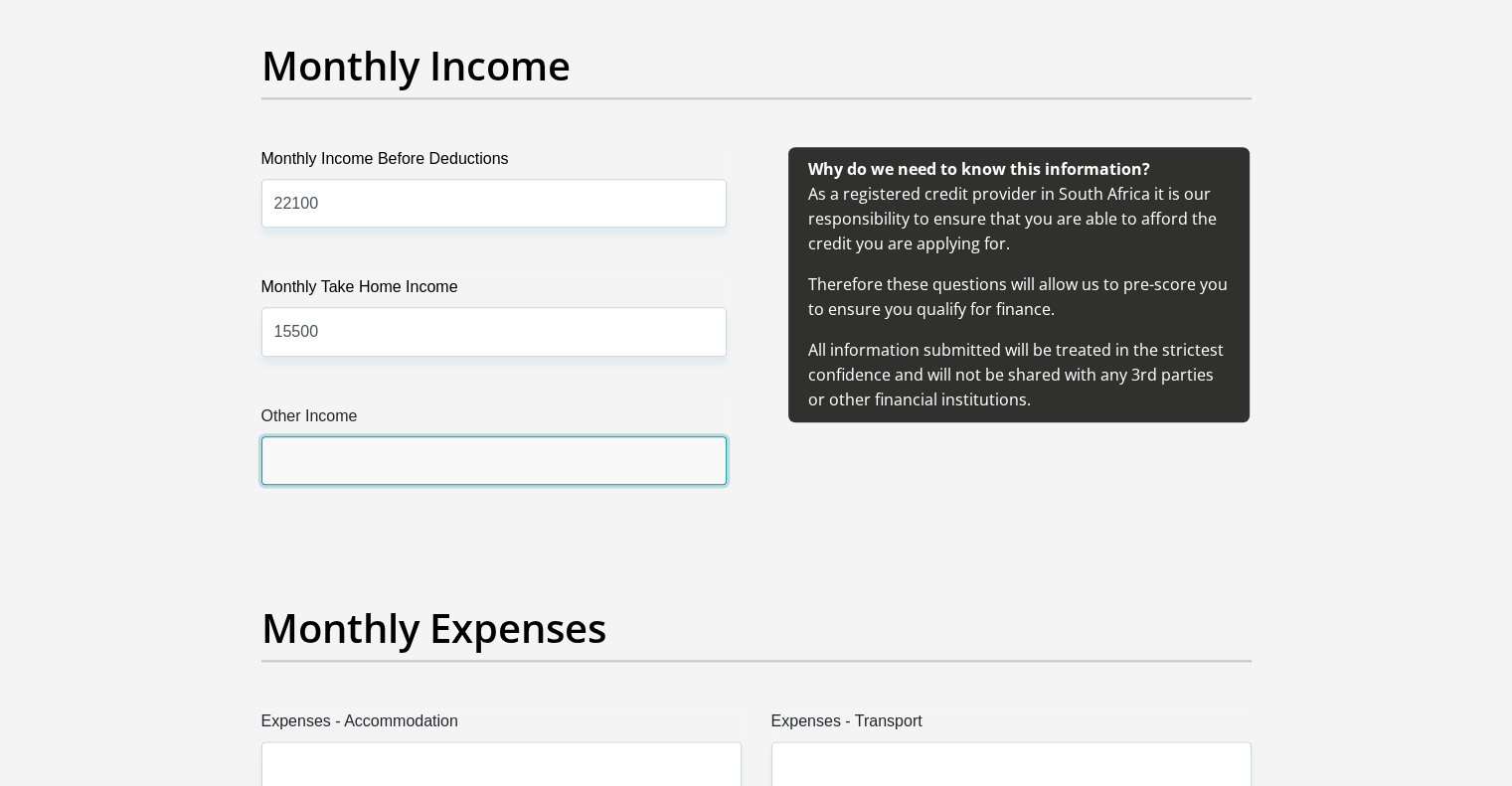 click on "Other Income" at bounding box center (494, 460) 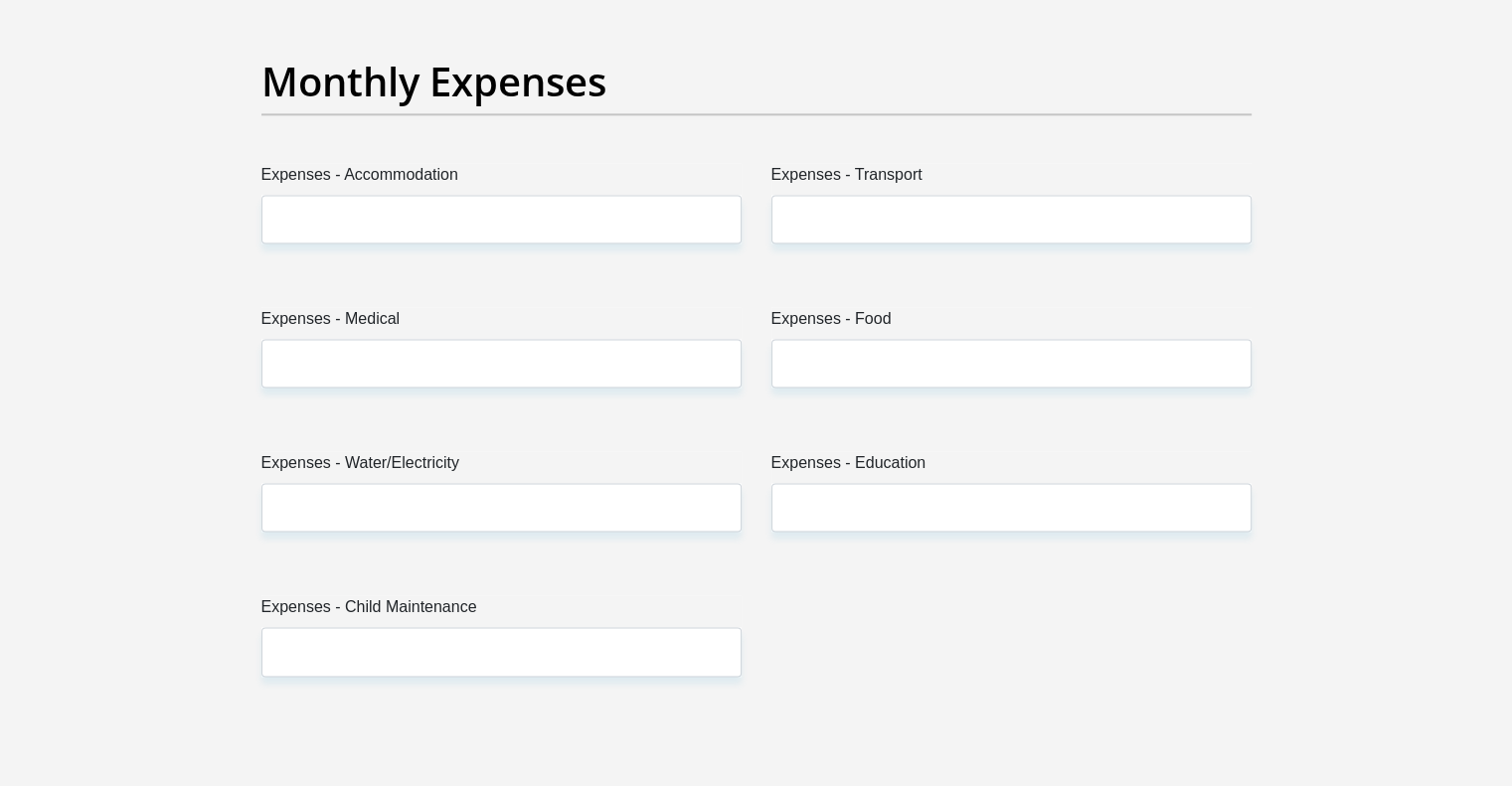 scroll, scrollTop: 2852, scrollLeft: 0, axis: vertical 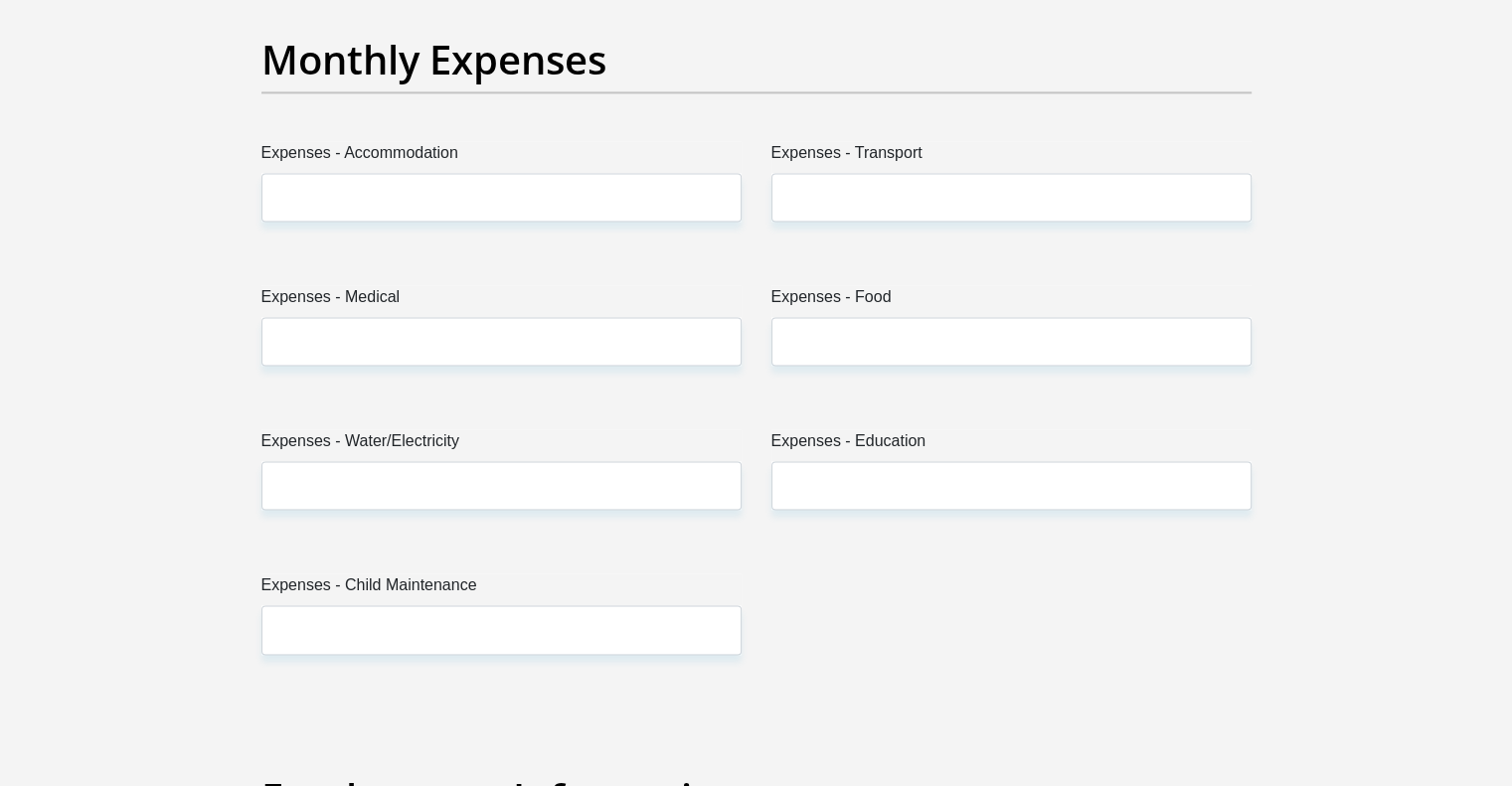 type on "4000" 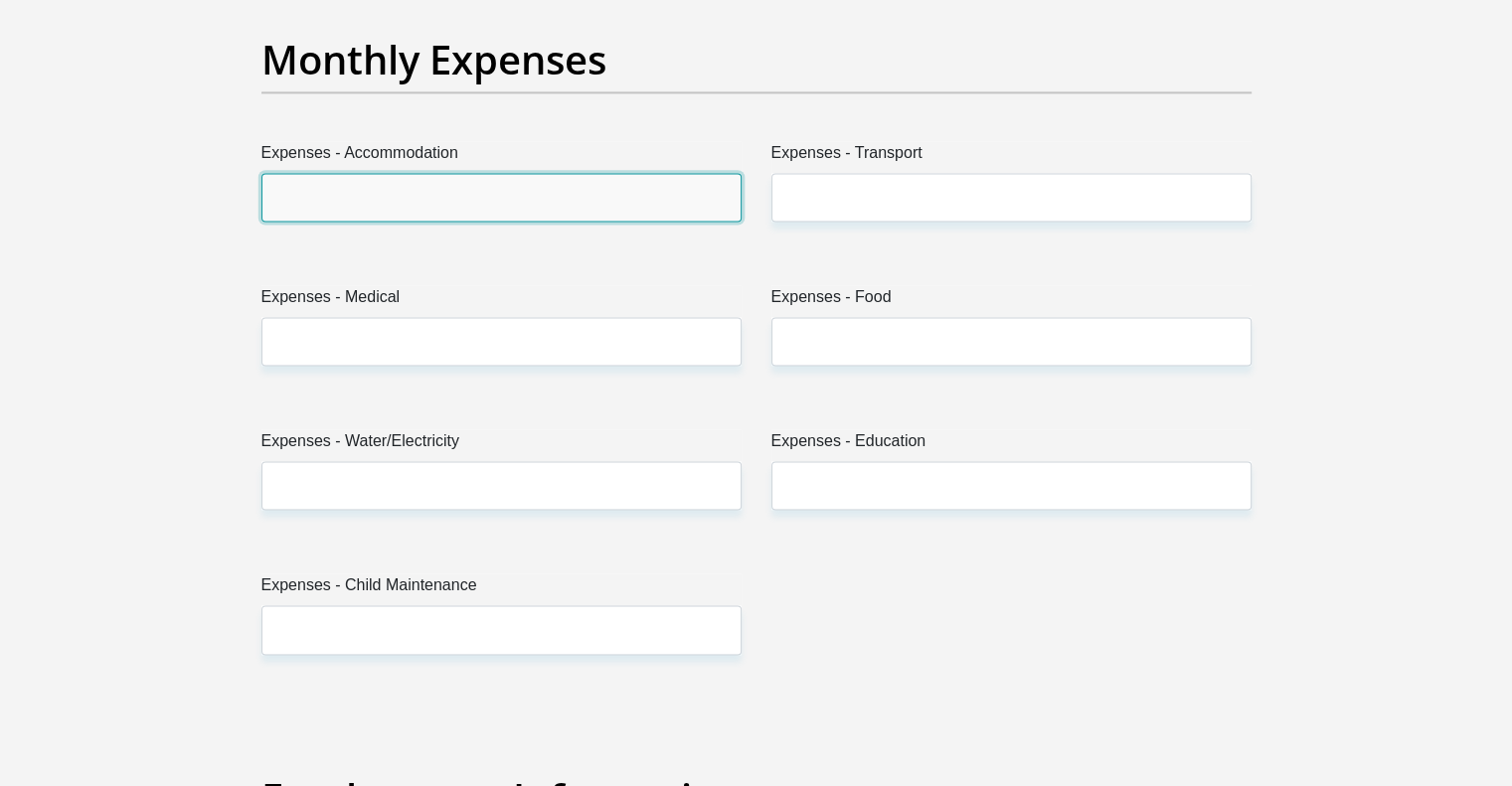 click on "Expenses - Accommodation" at bounding box center [501, 197] 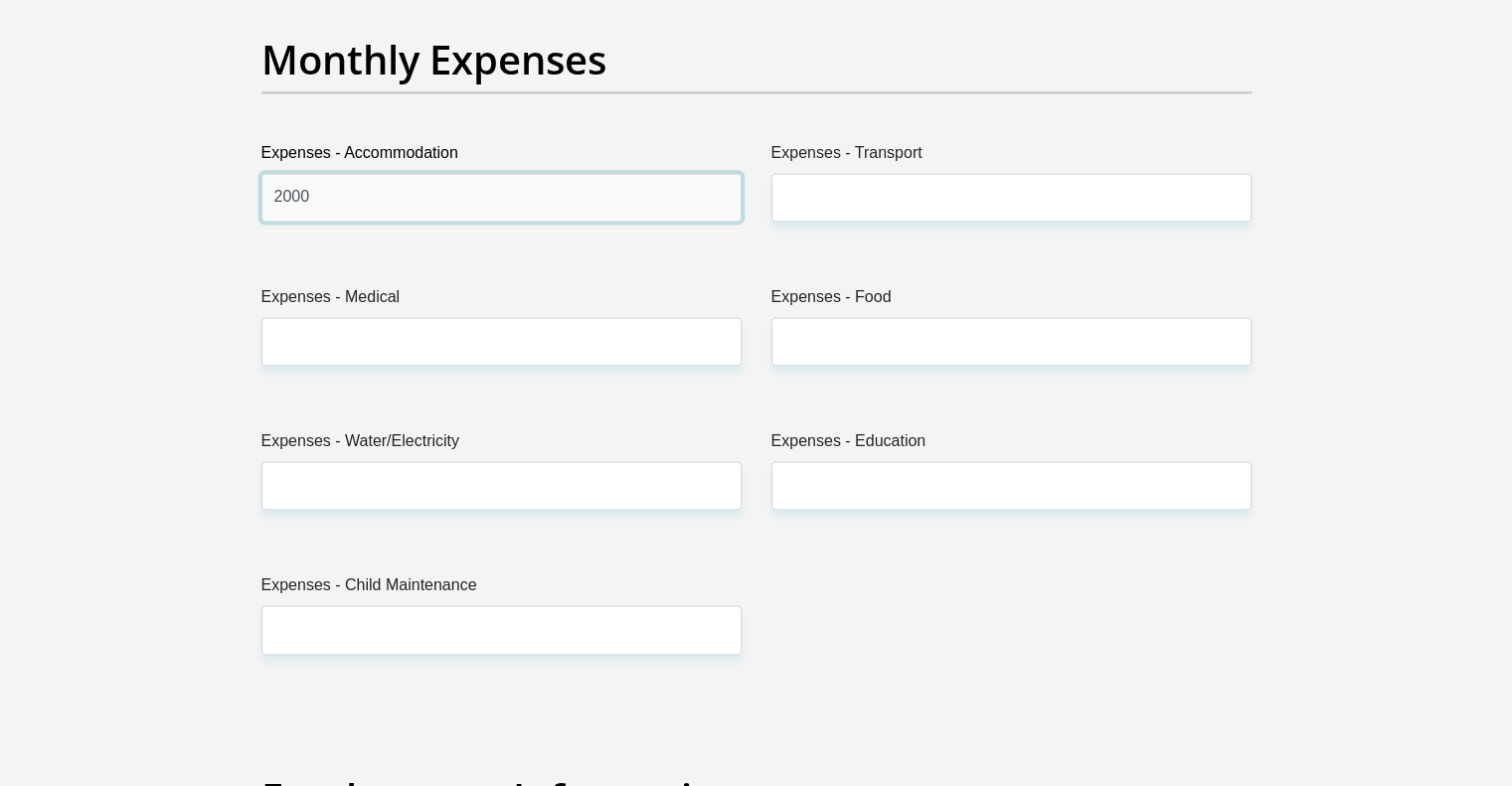 type on "2000" 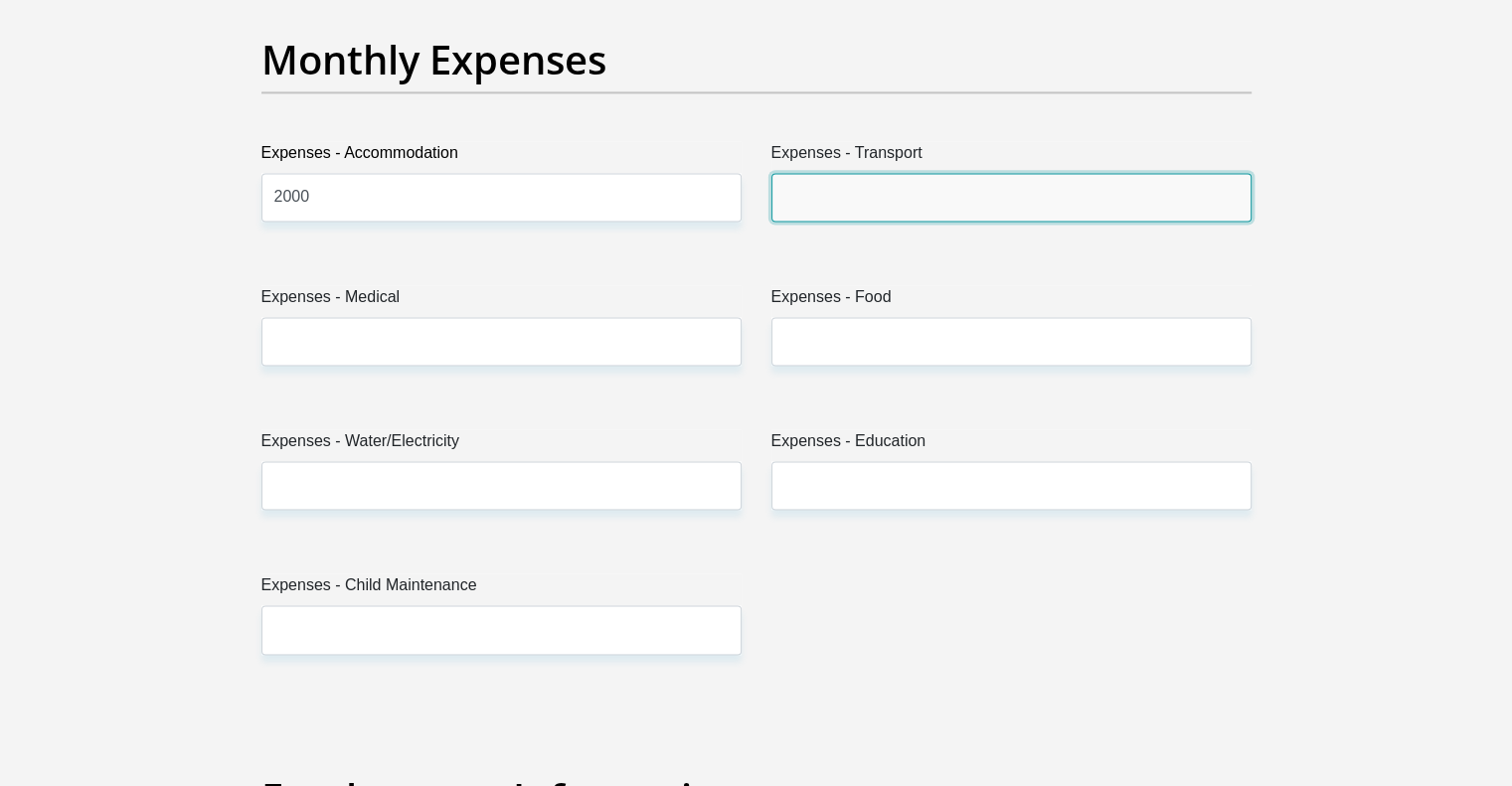 click on "Expenses - Transport" at bounding box center (1011, 197) 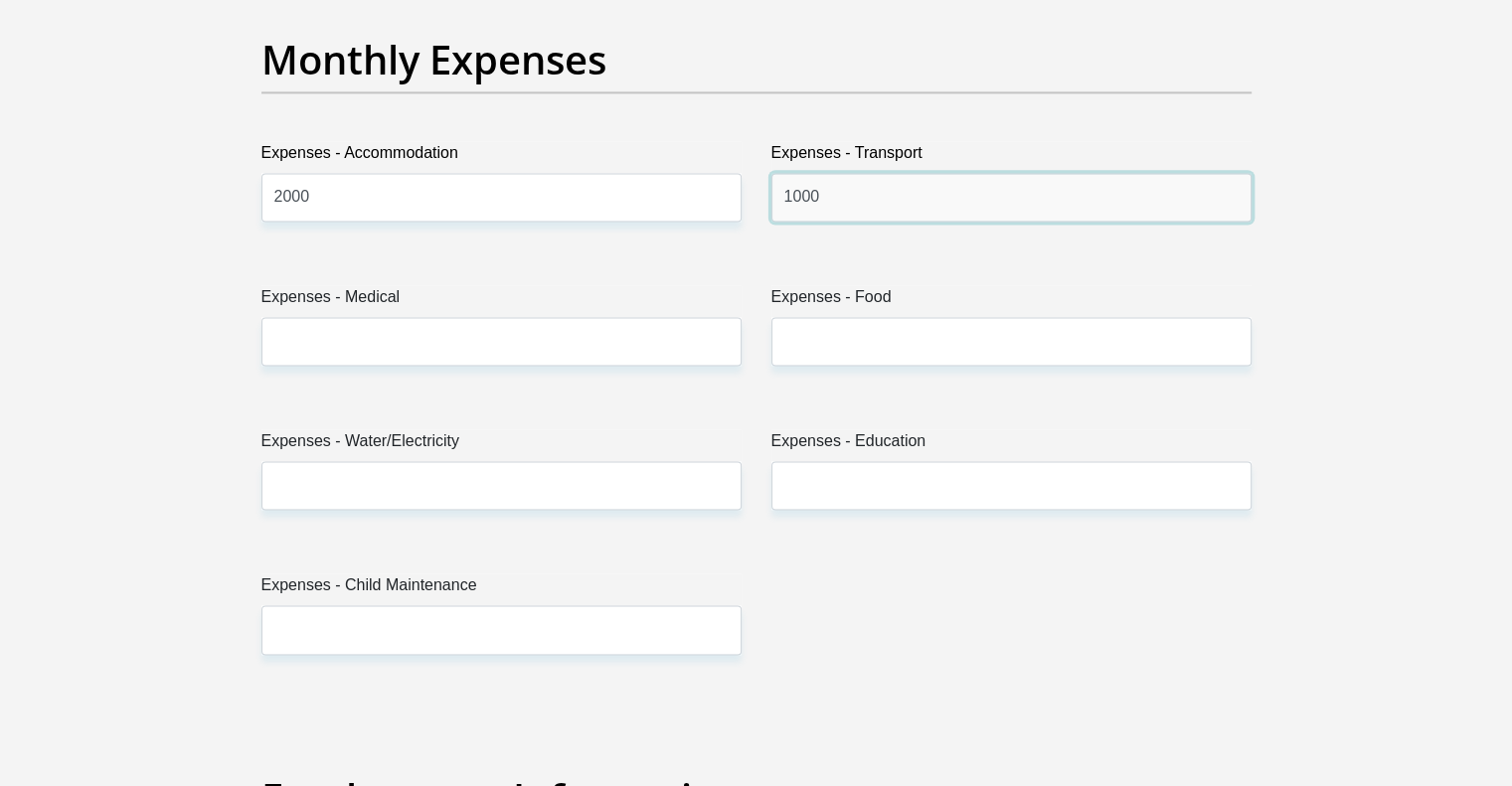 type on "1000" 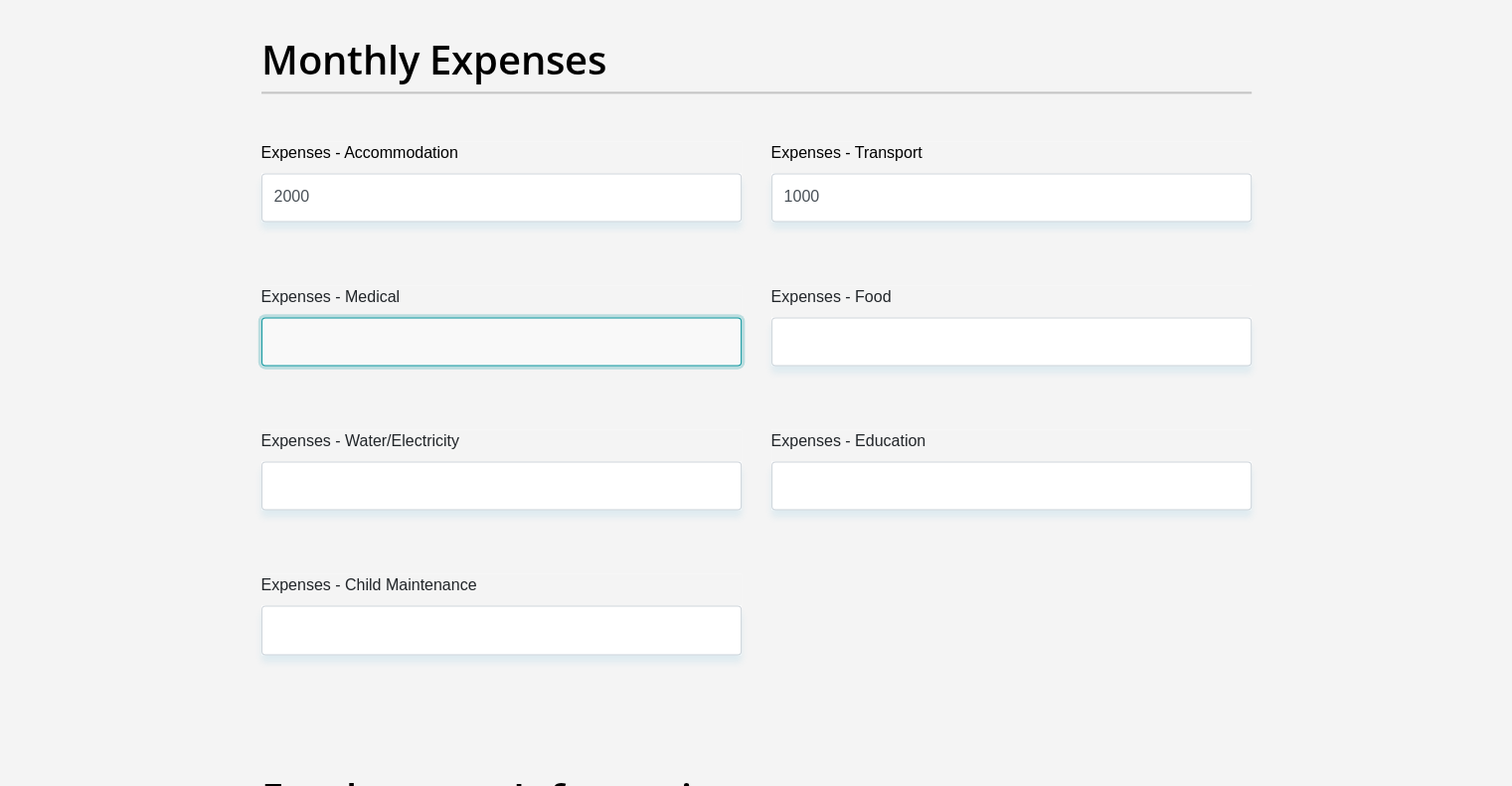 click on "Expenses - Medical" at bounding box center (501, 341) 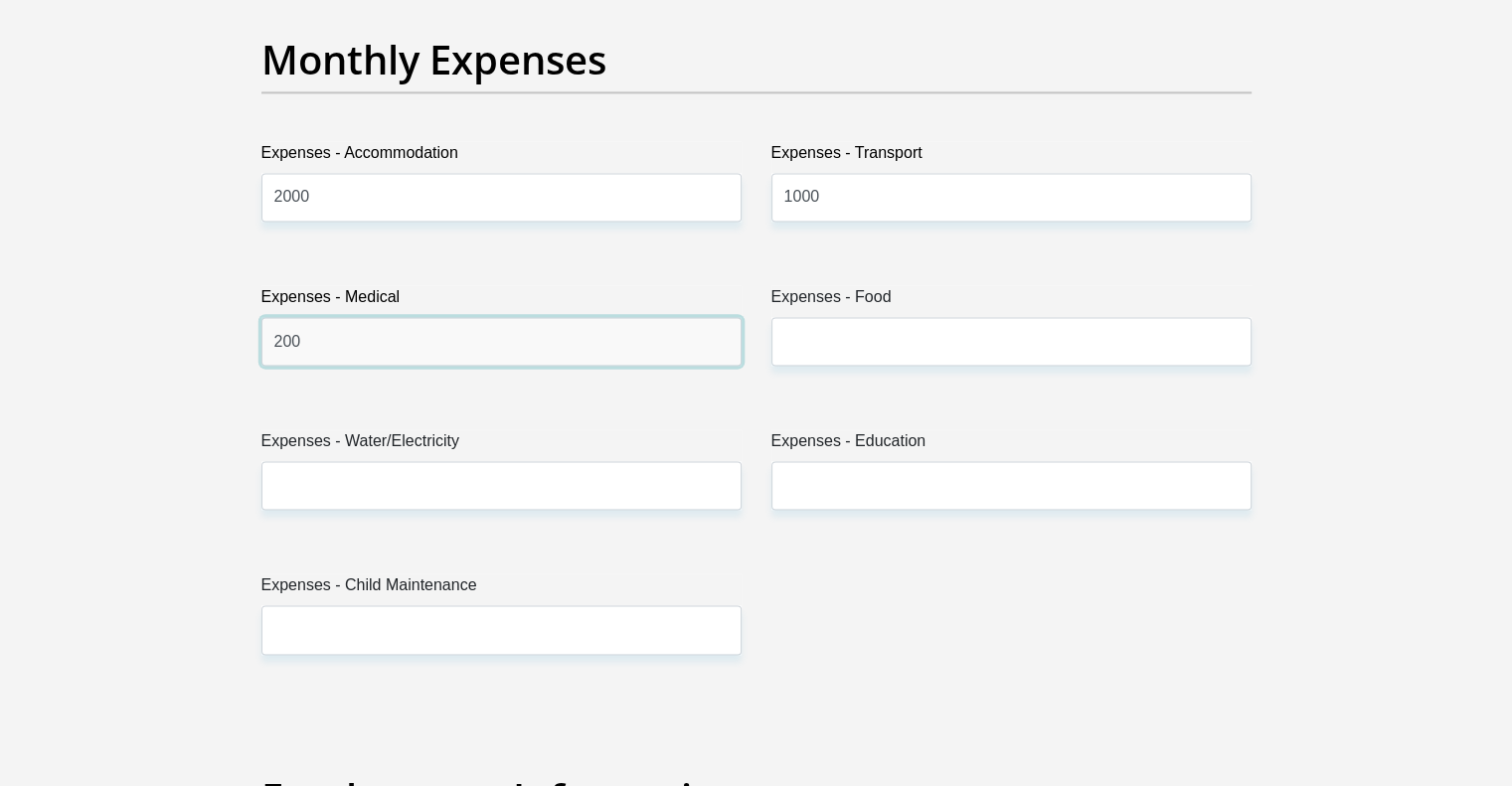 type on "200" 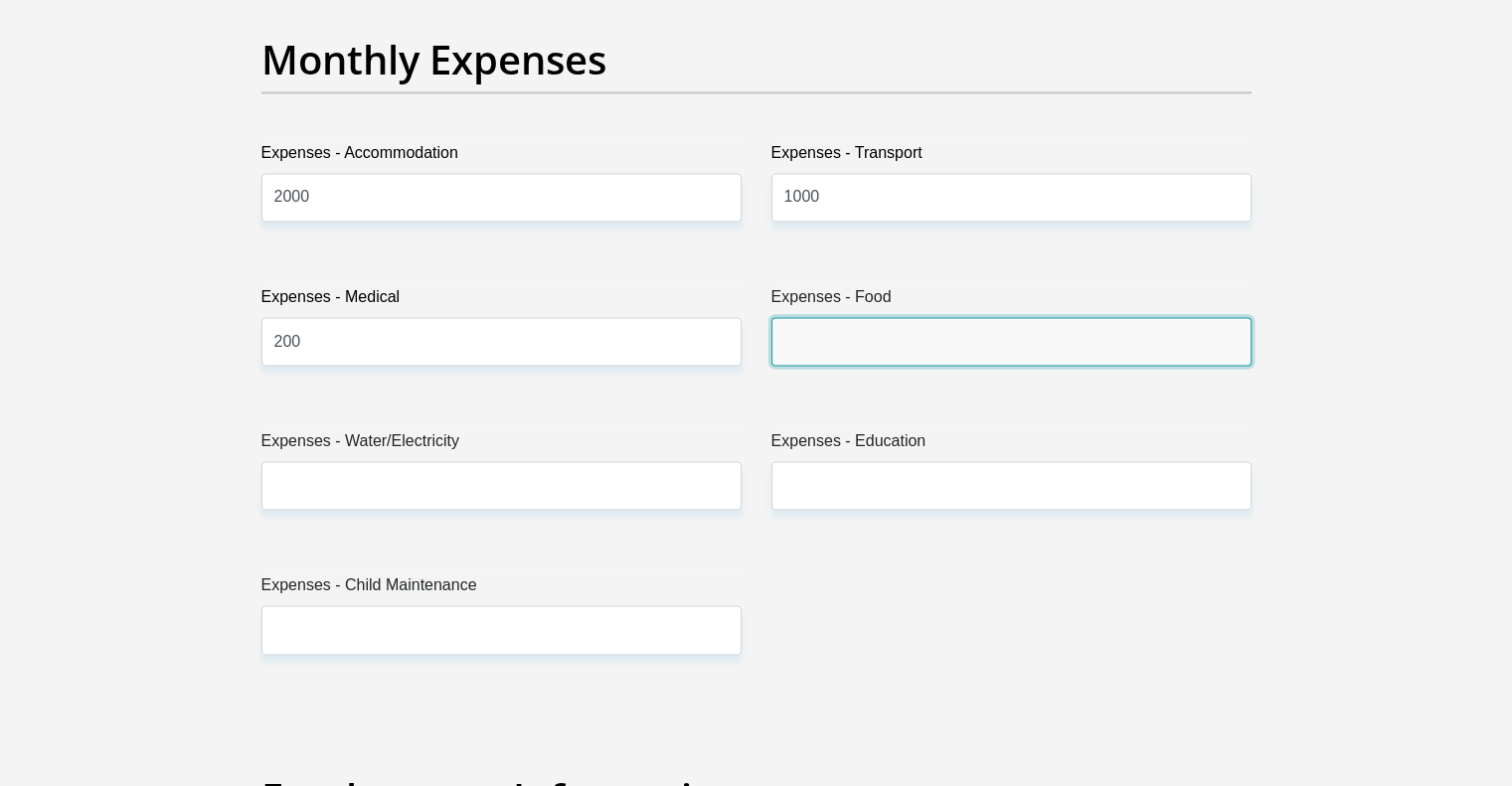 click on "Expenses - Food" at bounding box center [1011, 341] 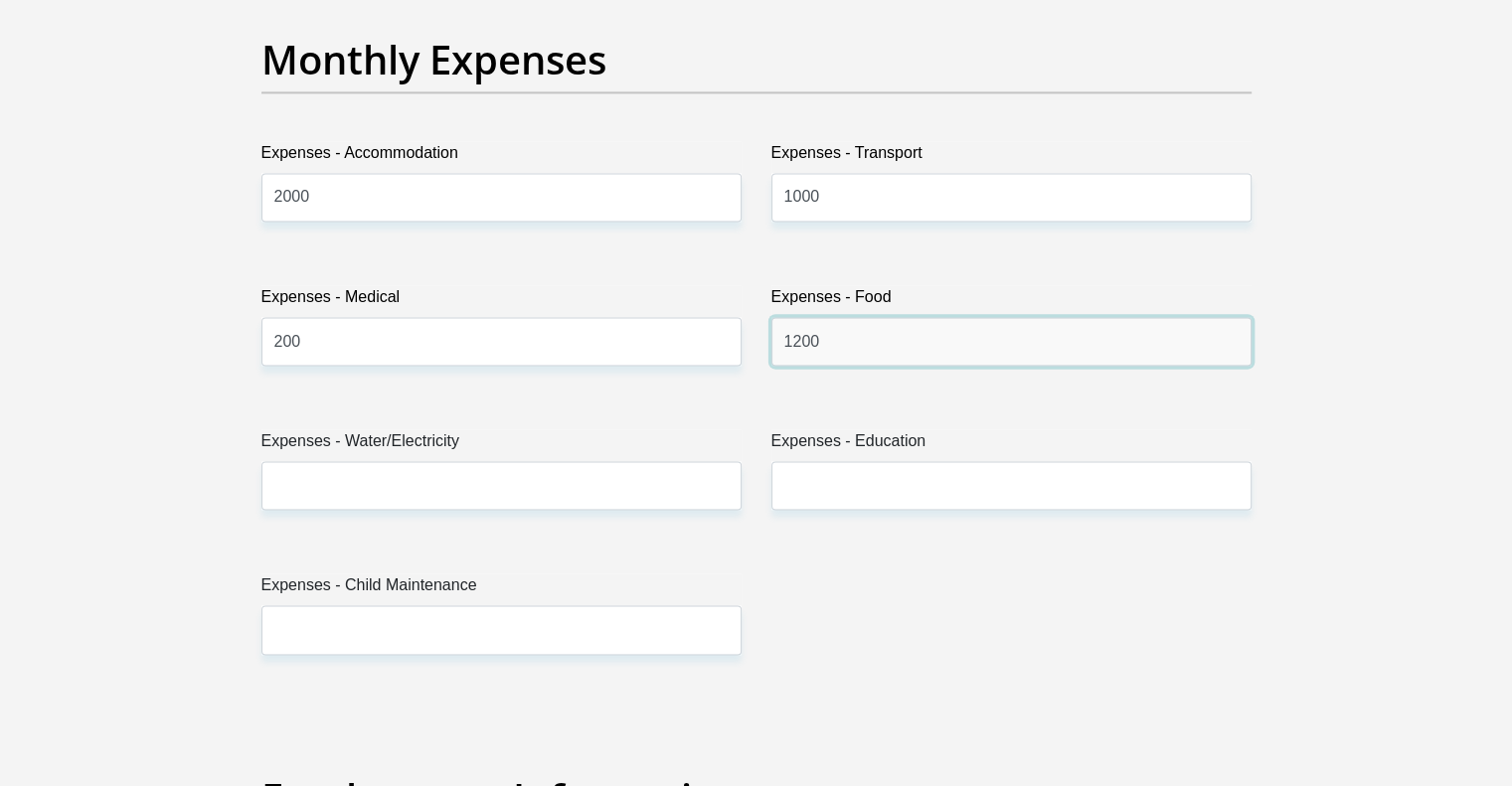type on "1200" 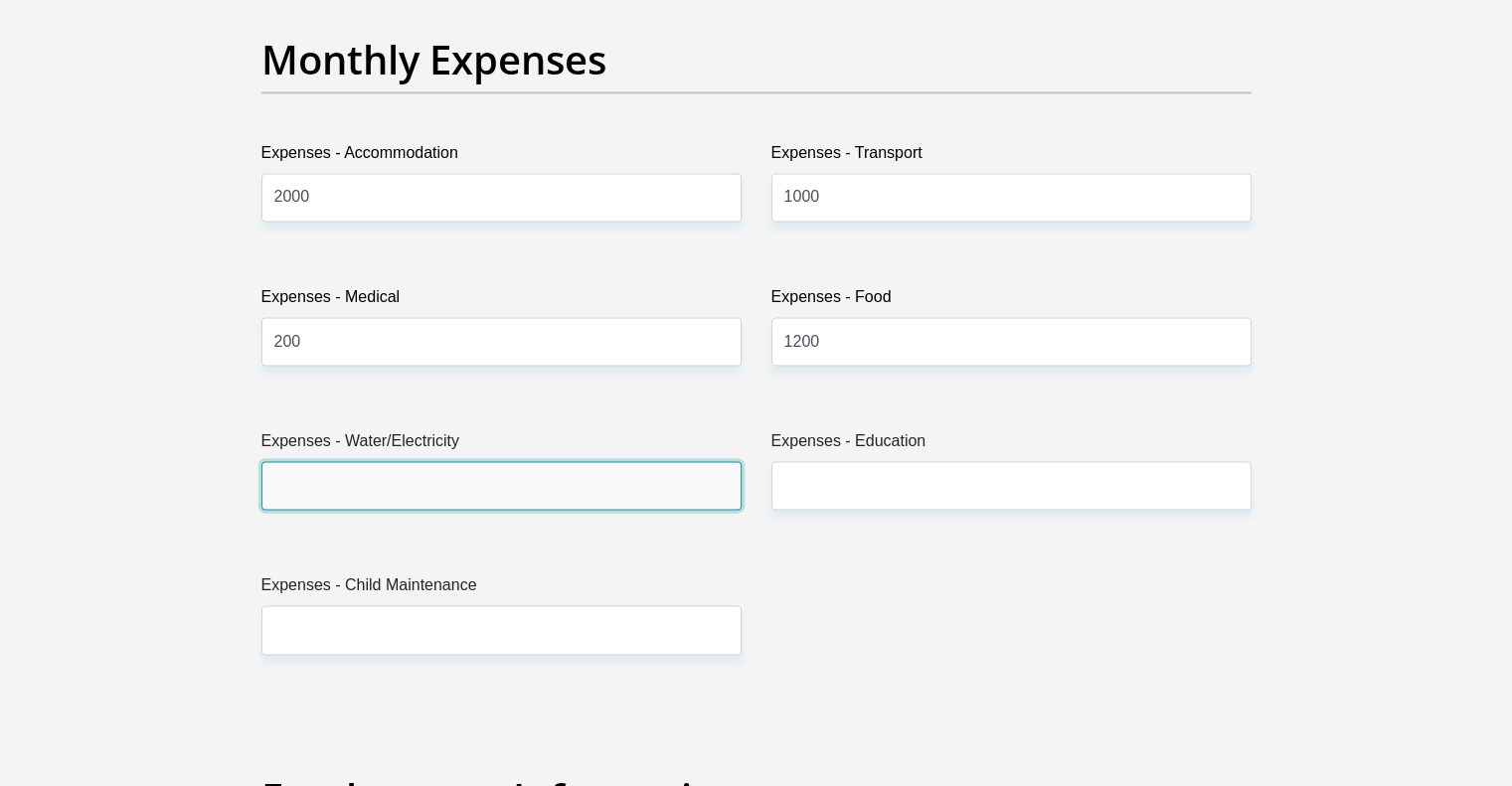 click on "Expenses - Water/Electricity" at bounding box center (501, 485) 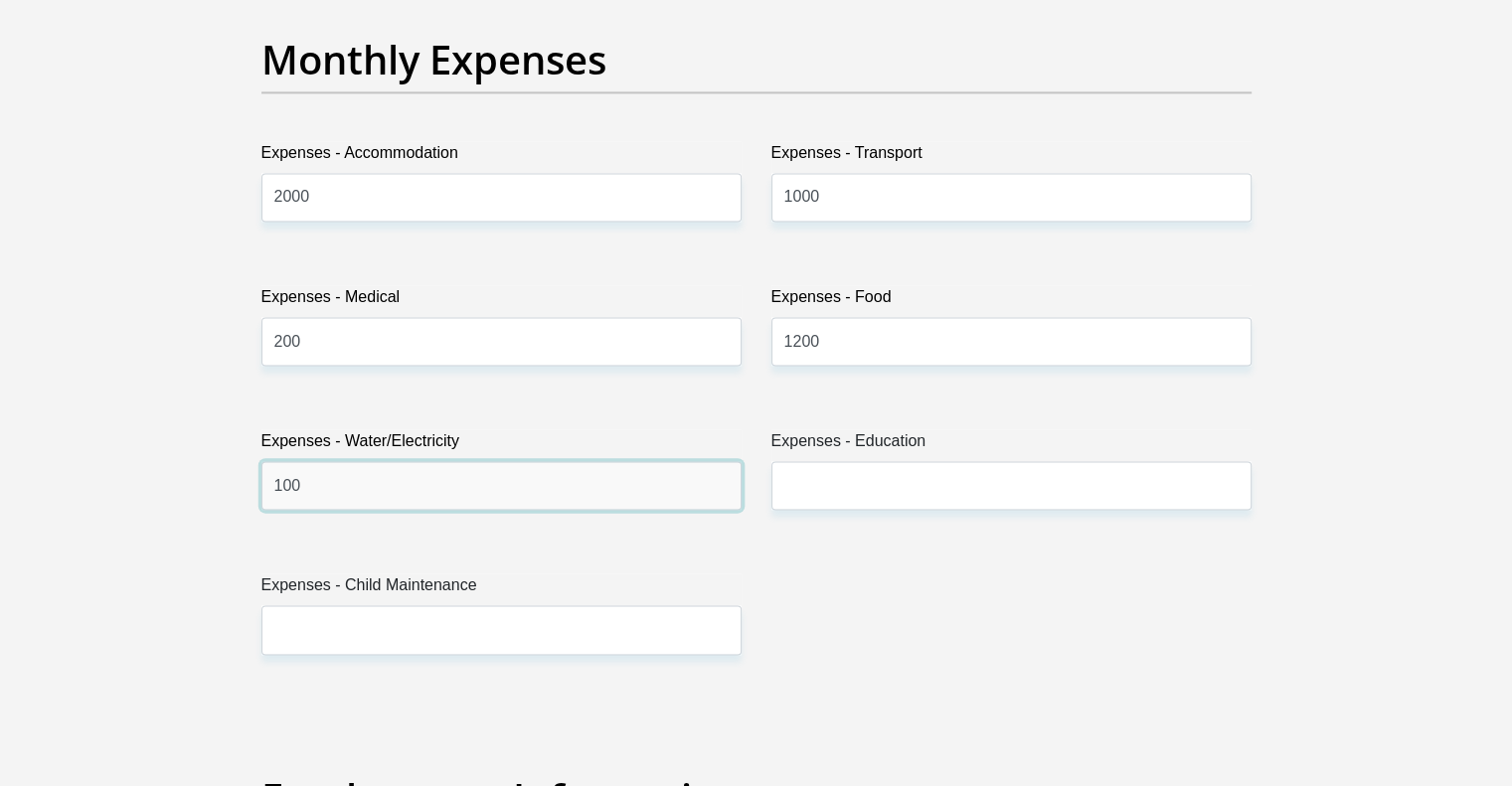 click on "100" at bounding box center (501, 485) 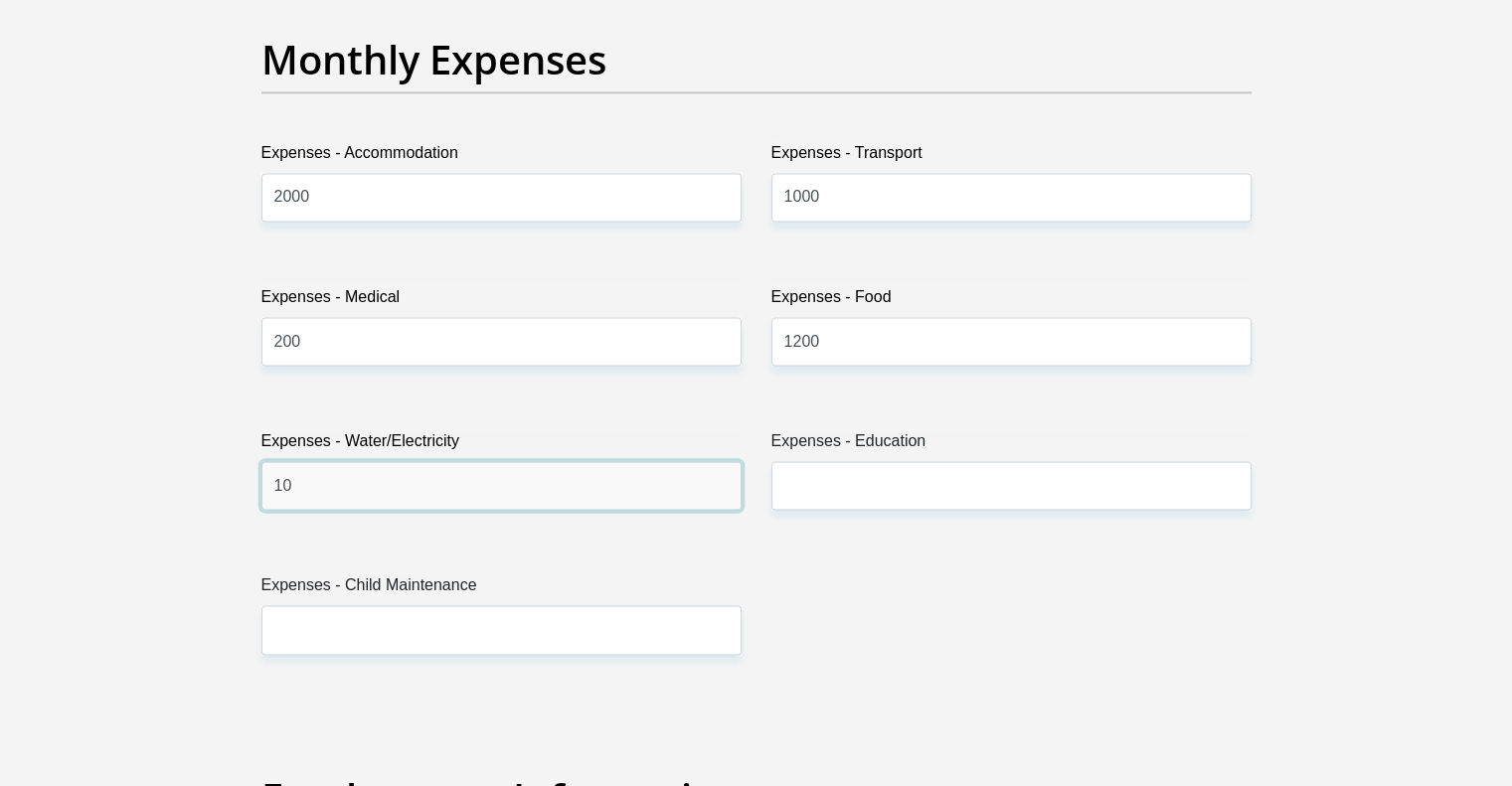 type on "1" 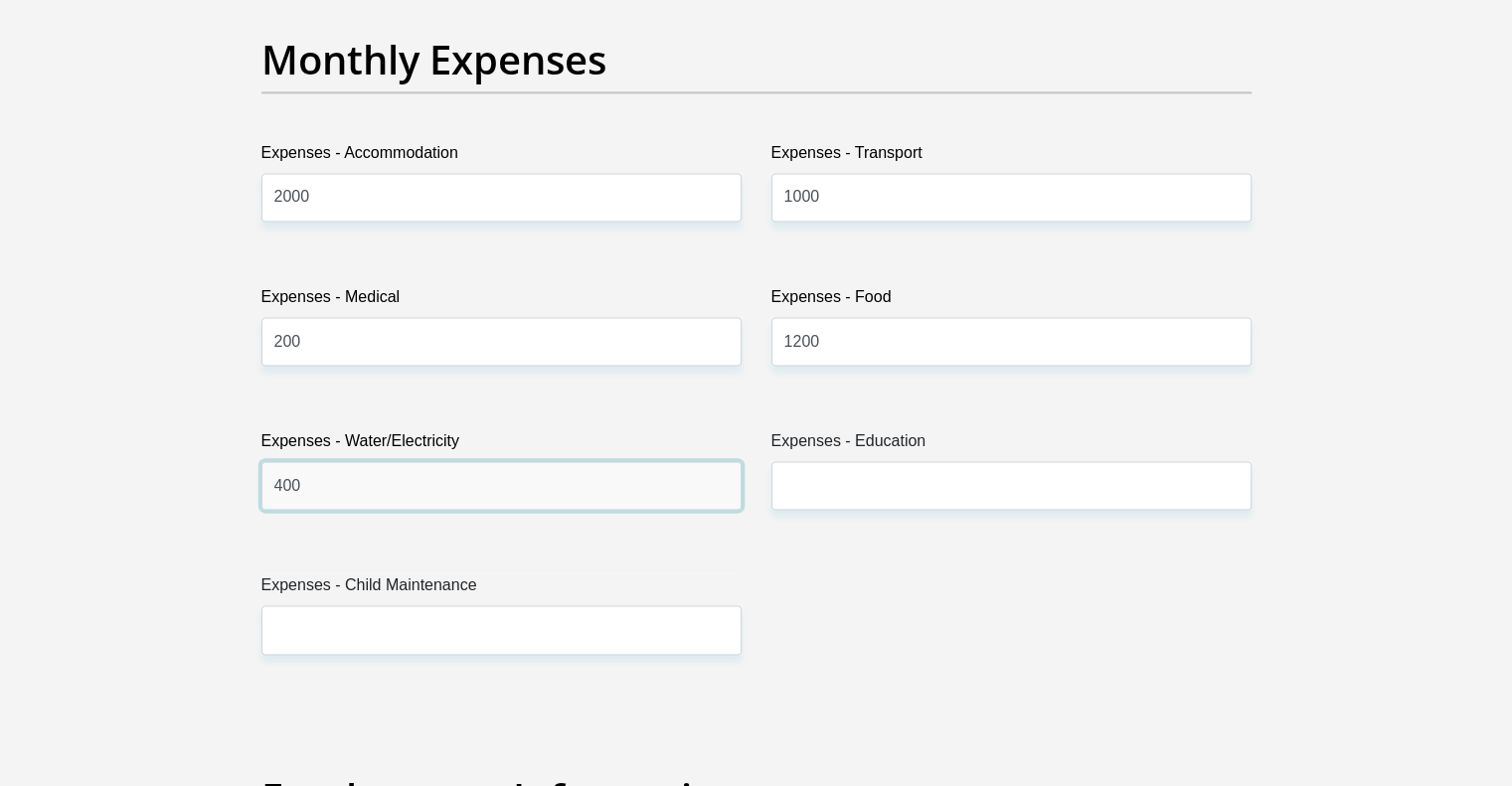 type on "400" 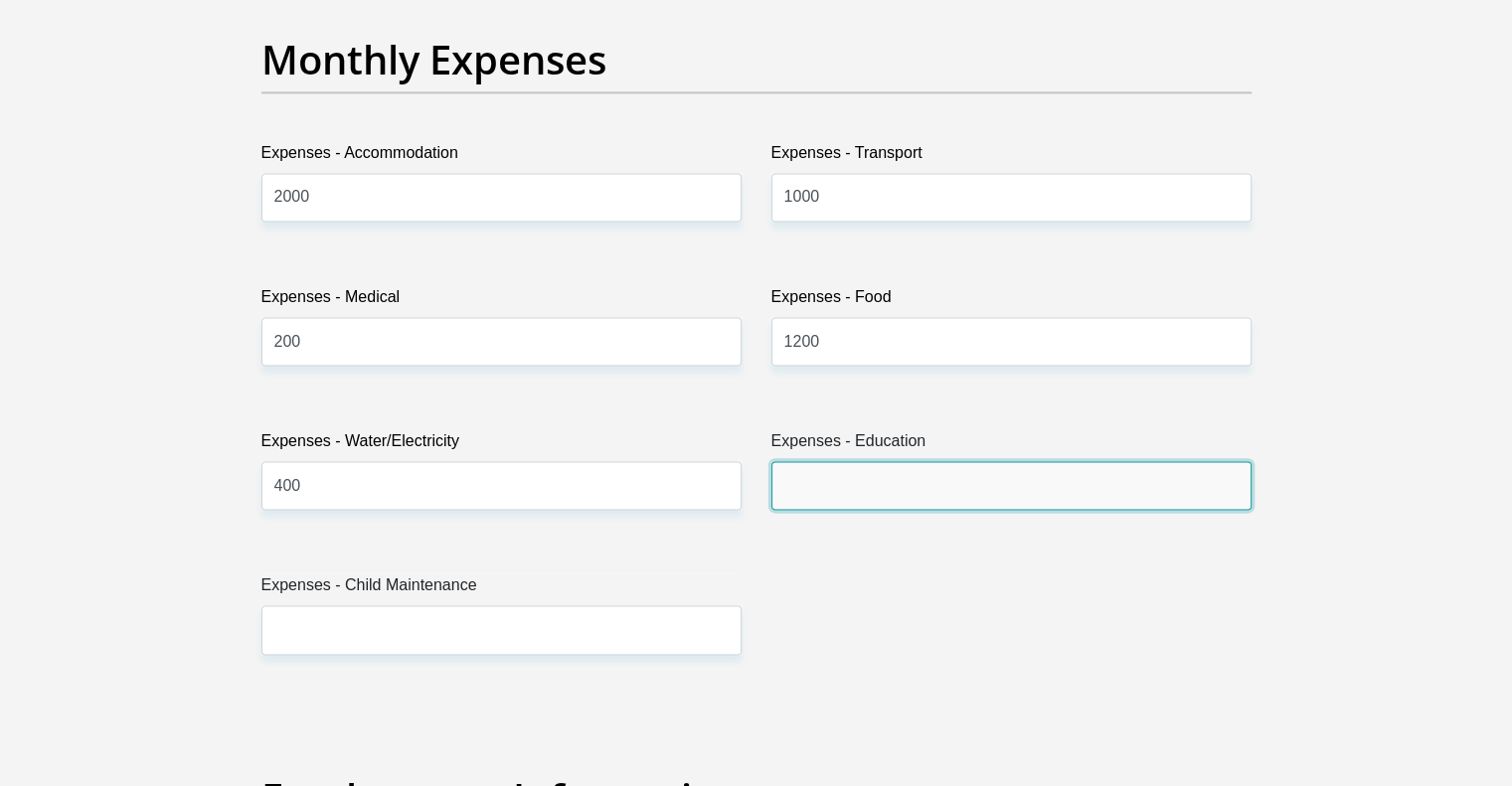 click on "Expenses - Education" at bounding box center [1011, 485] 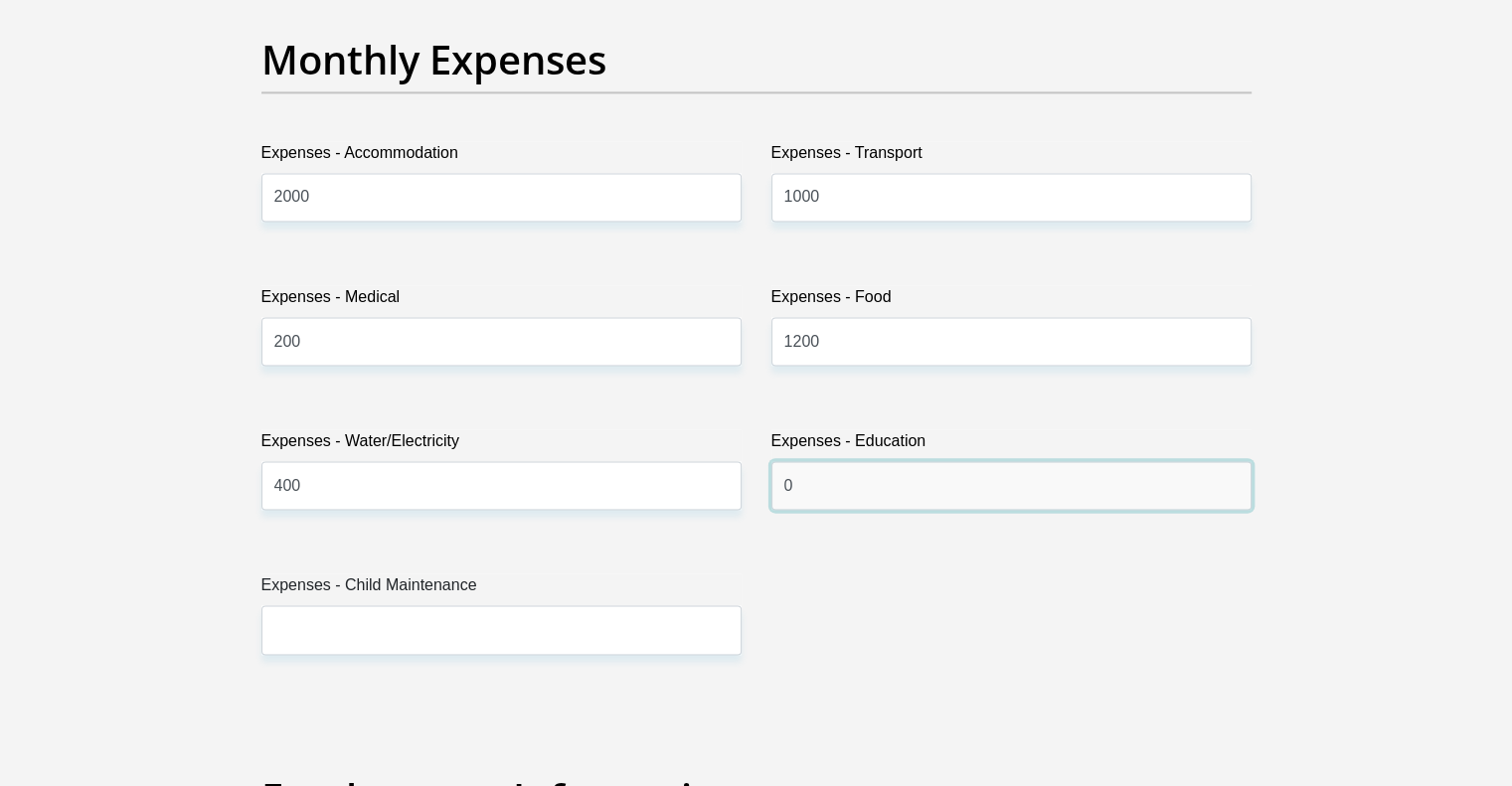 type on "0" 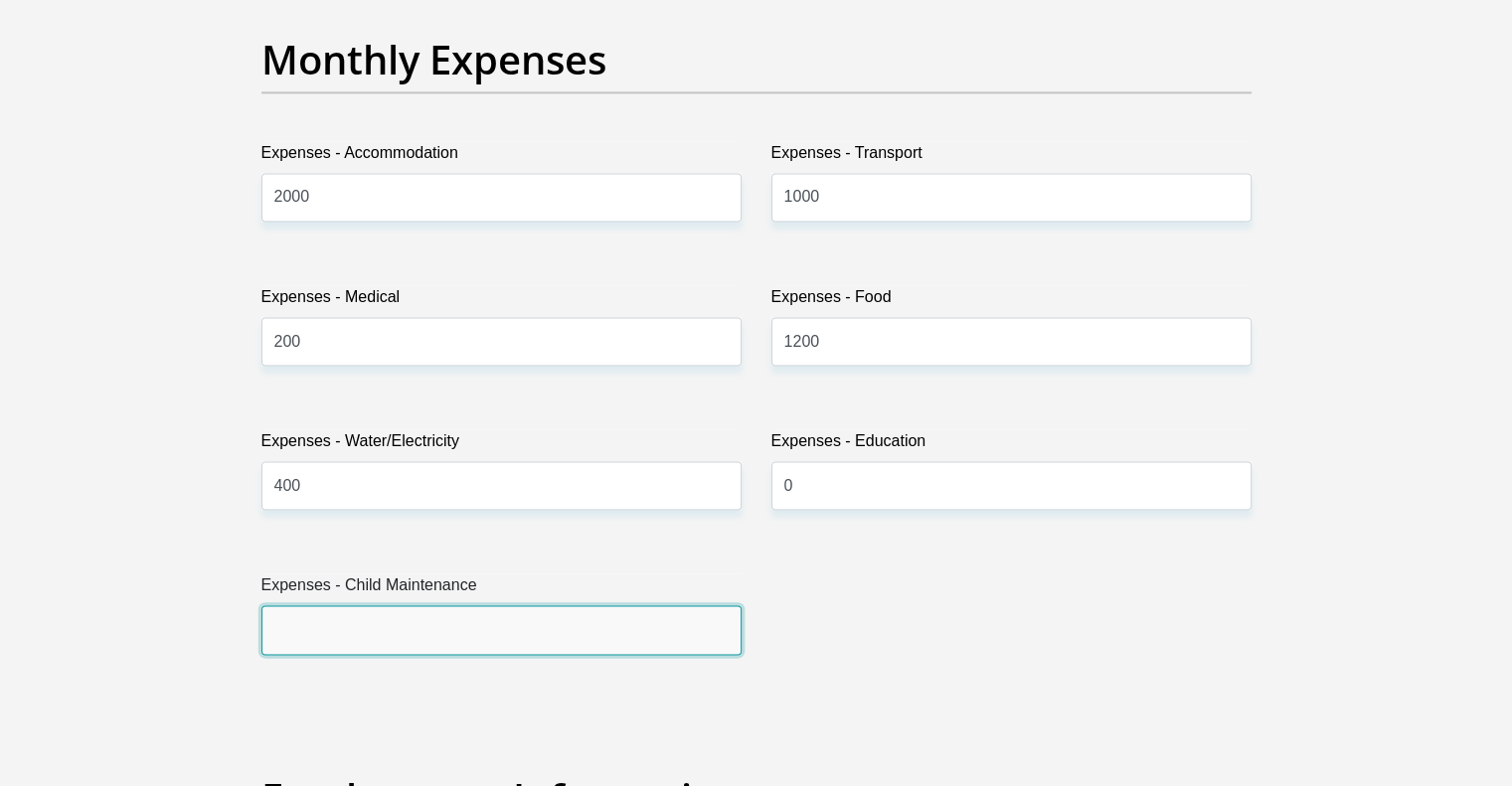 click on "Expenses - Child Maintenance" at bounding box center (501, 629) 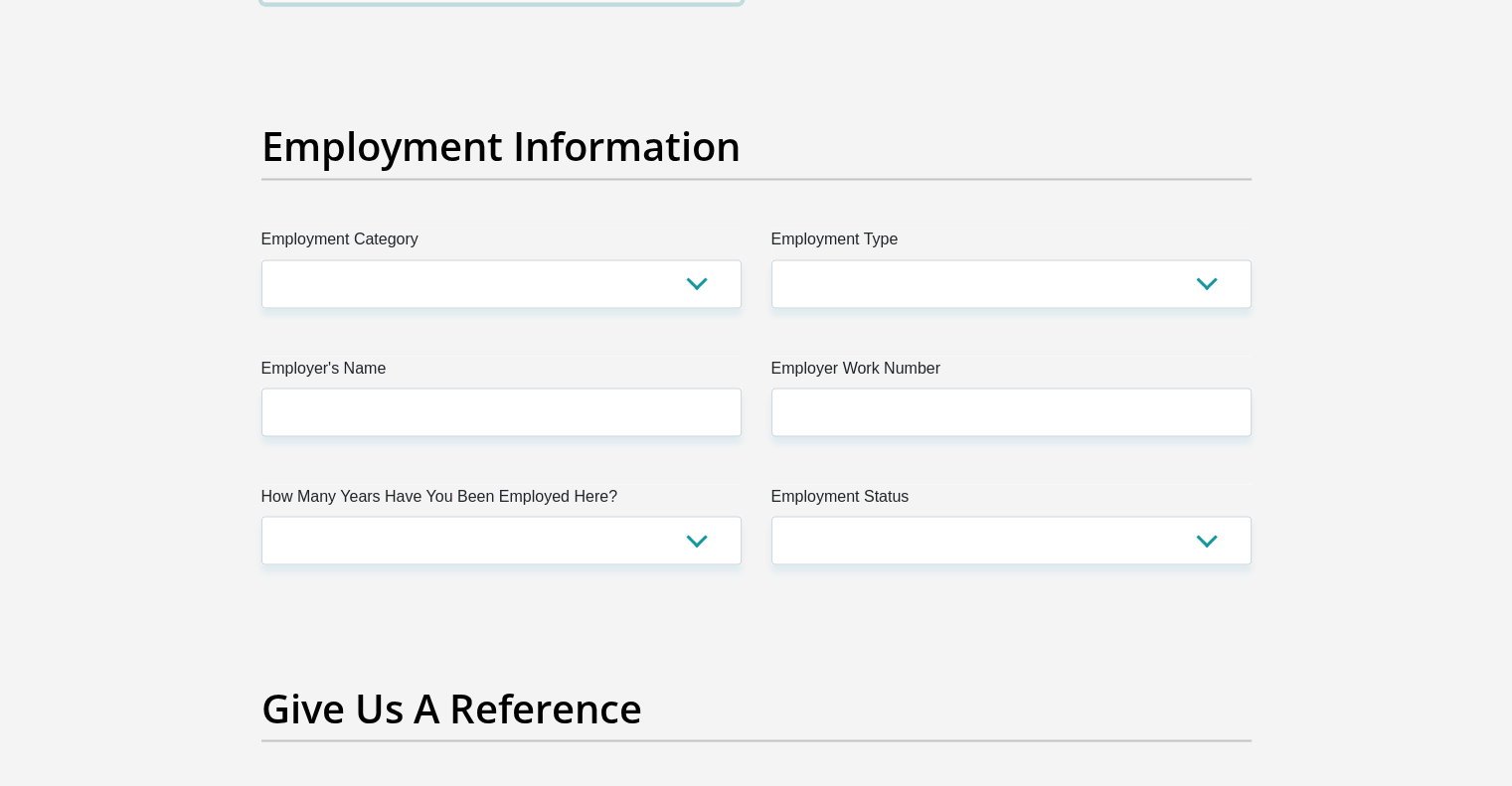 scroll, scrollTop: 3512, scrollLeft: 0, axis: vertical 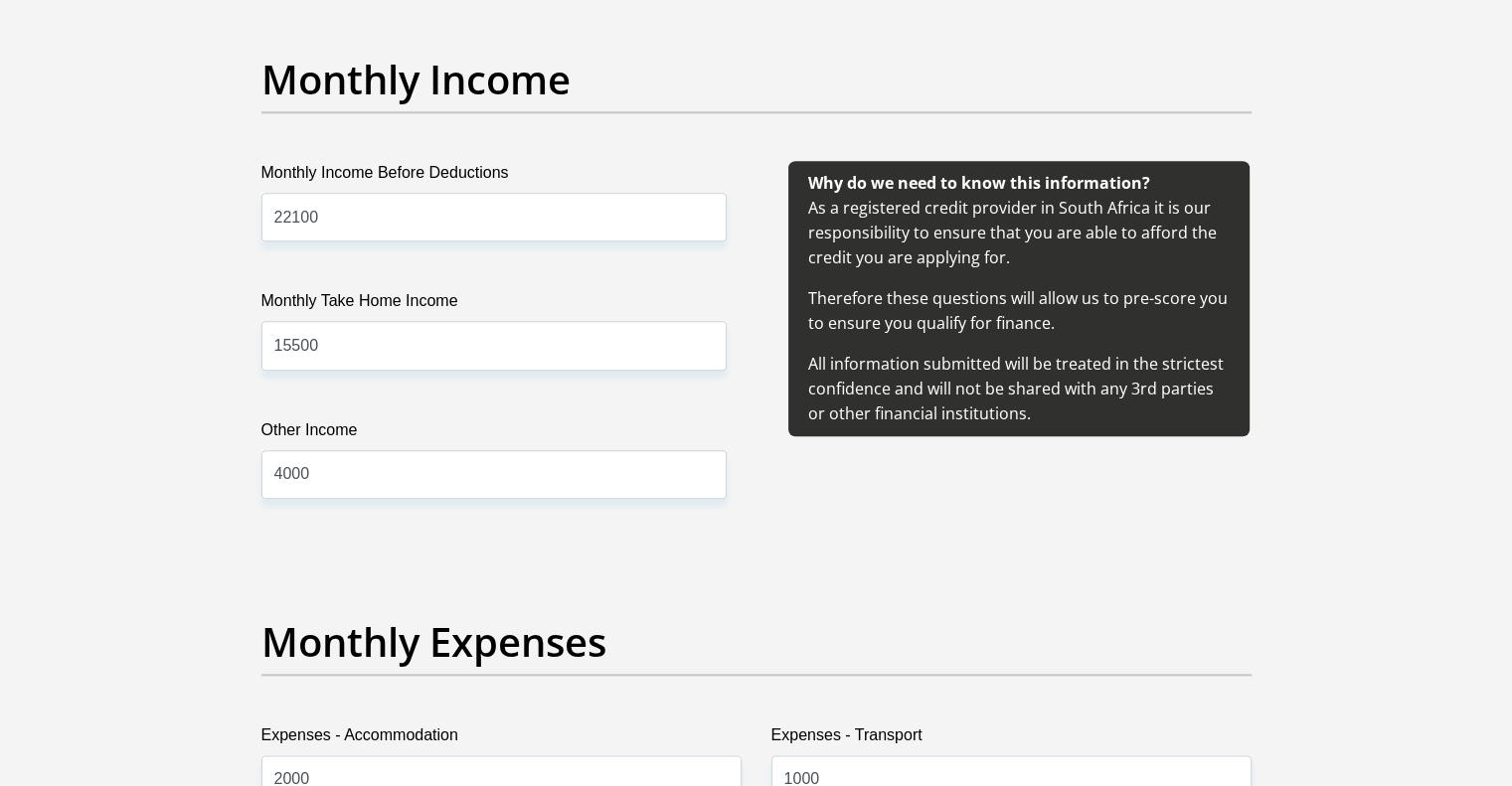 type on "0" 